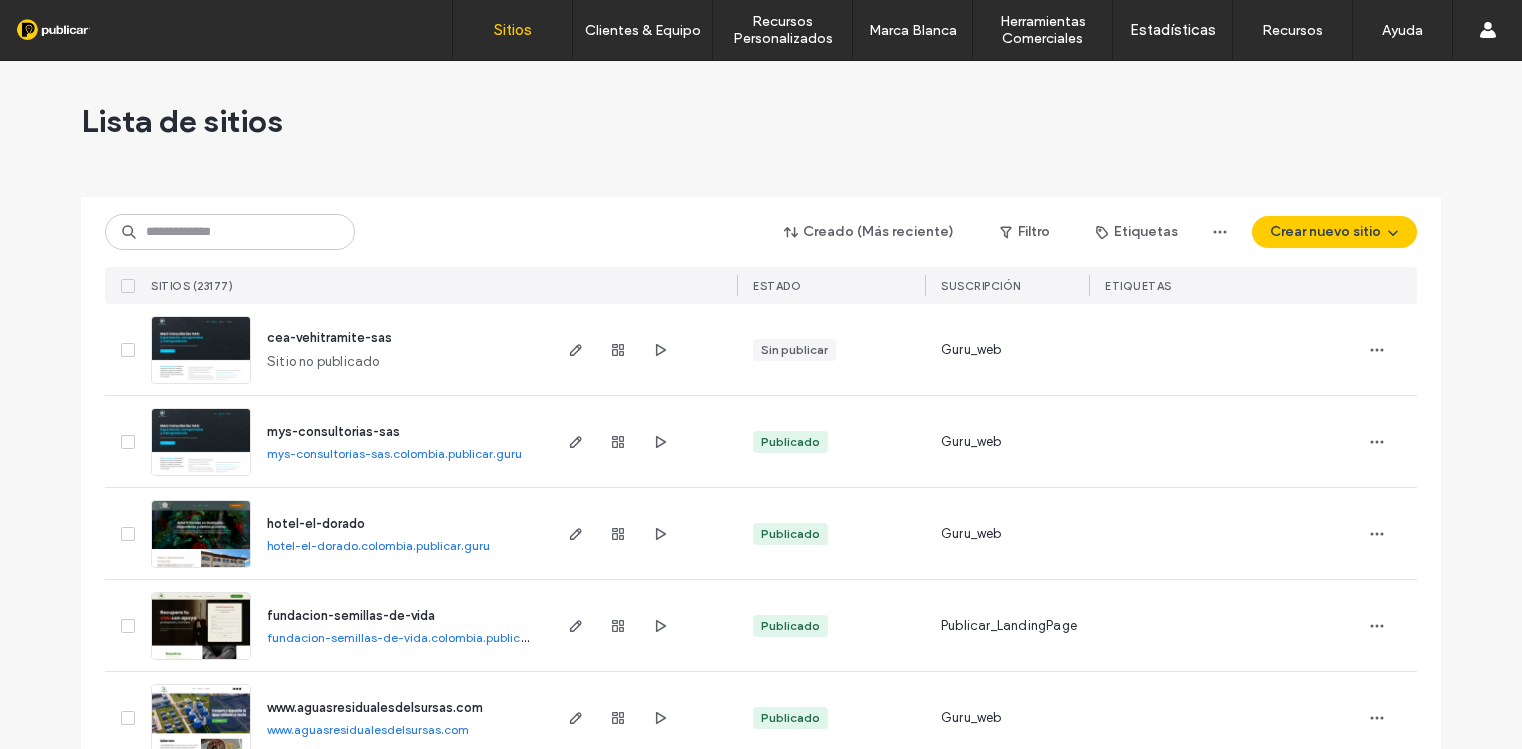 scroll, scrollTop: 0, scrollLeft: 0, axis: both 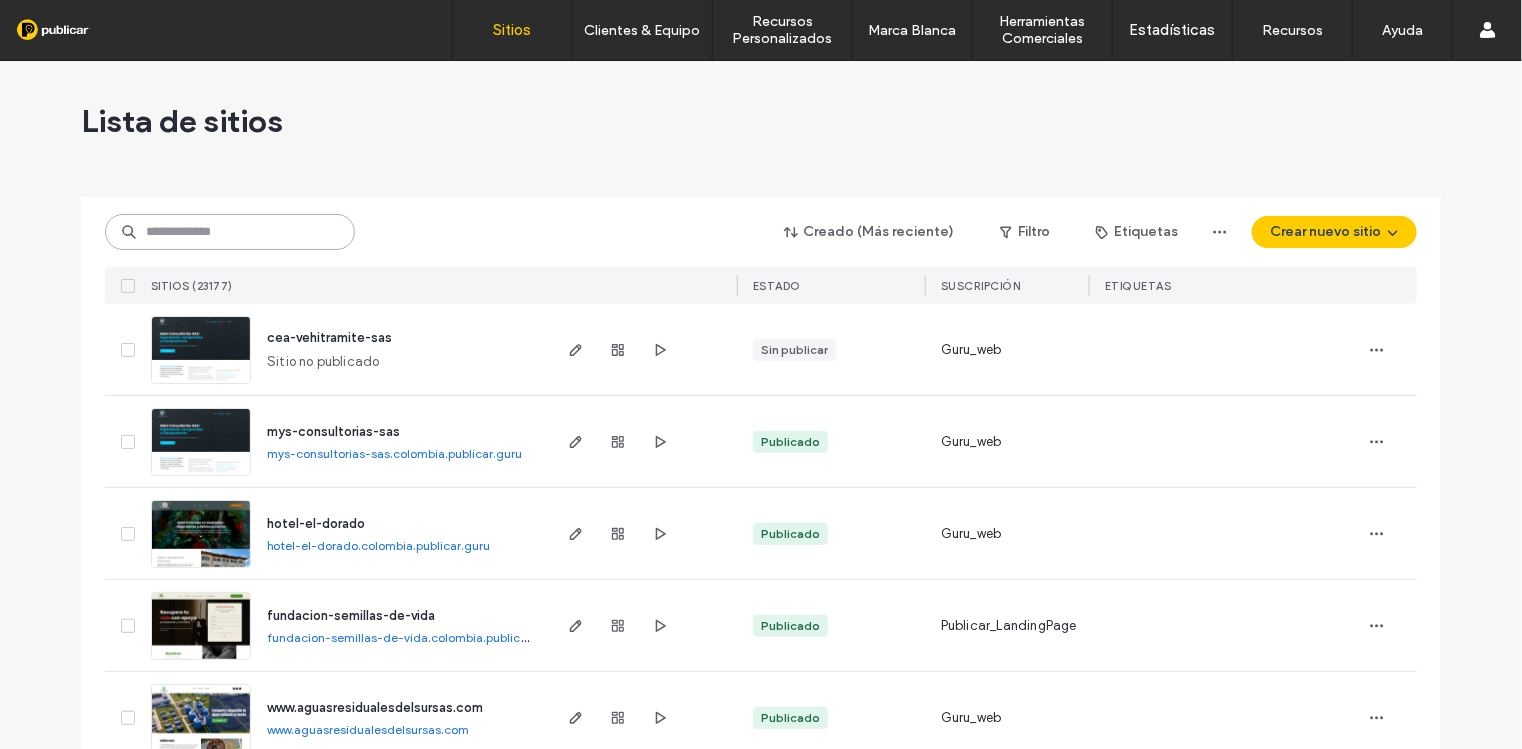 click at bounding box center [230, 232] 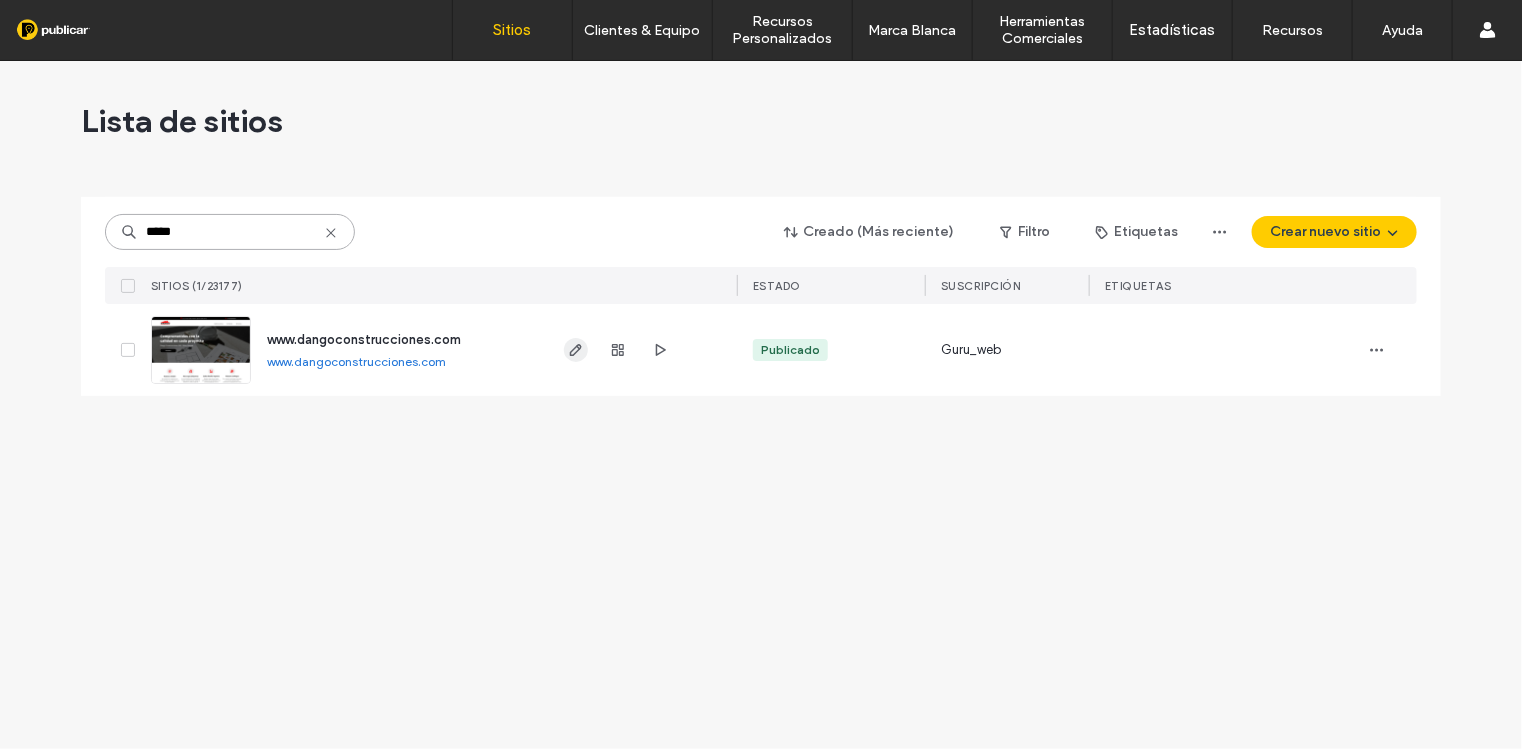 type on "*****" 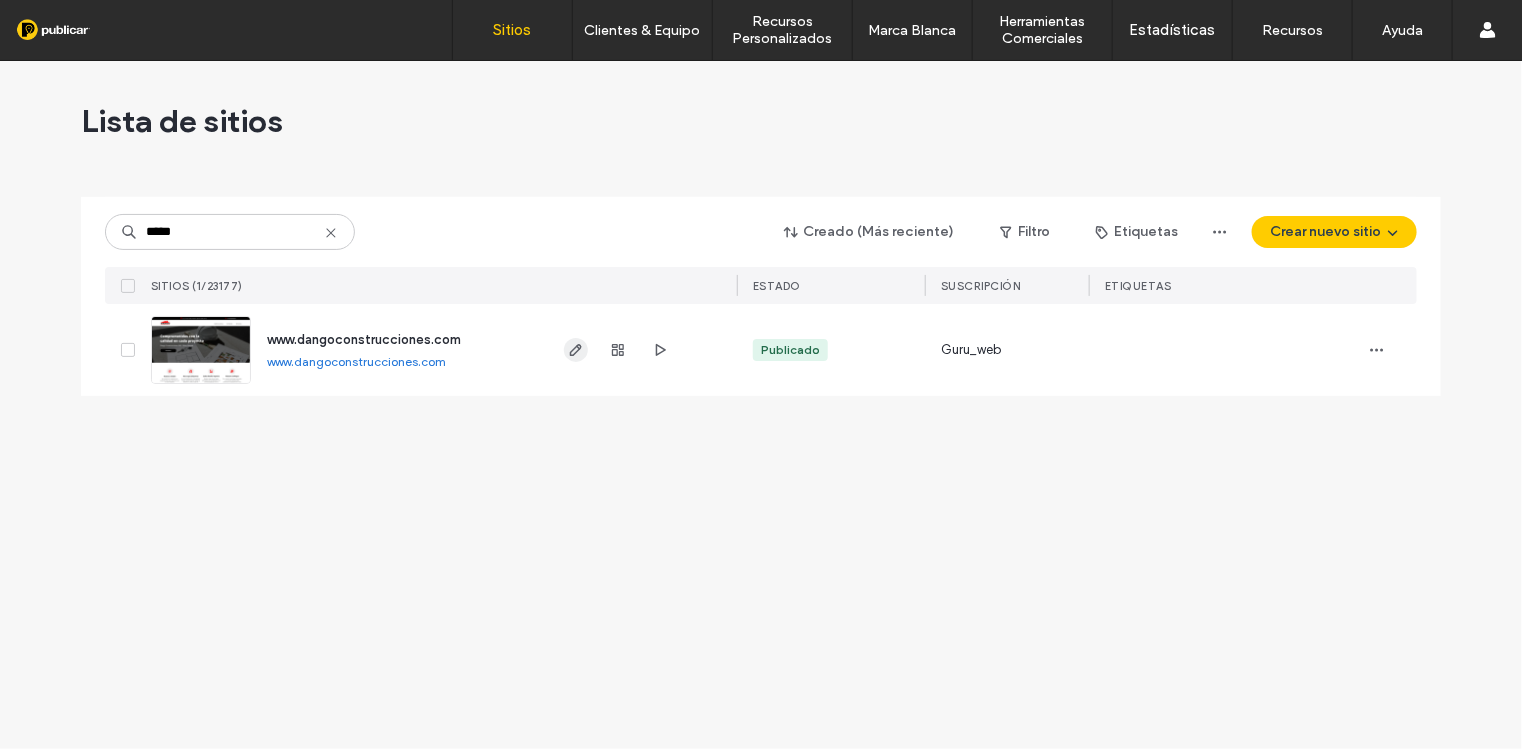 click 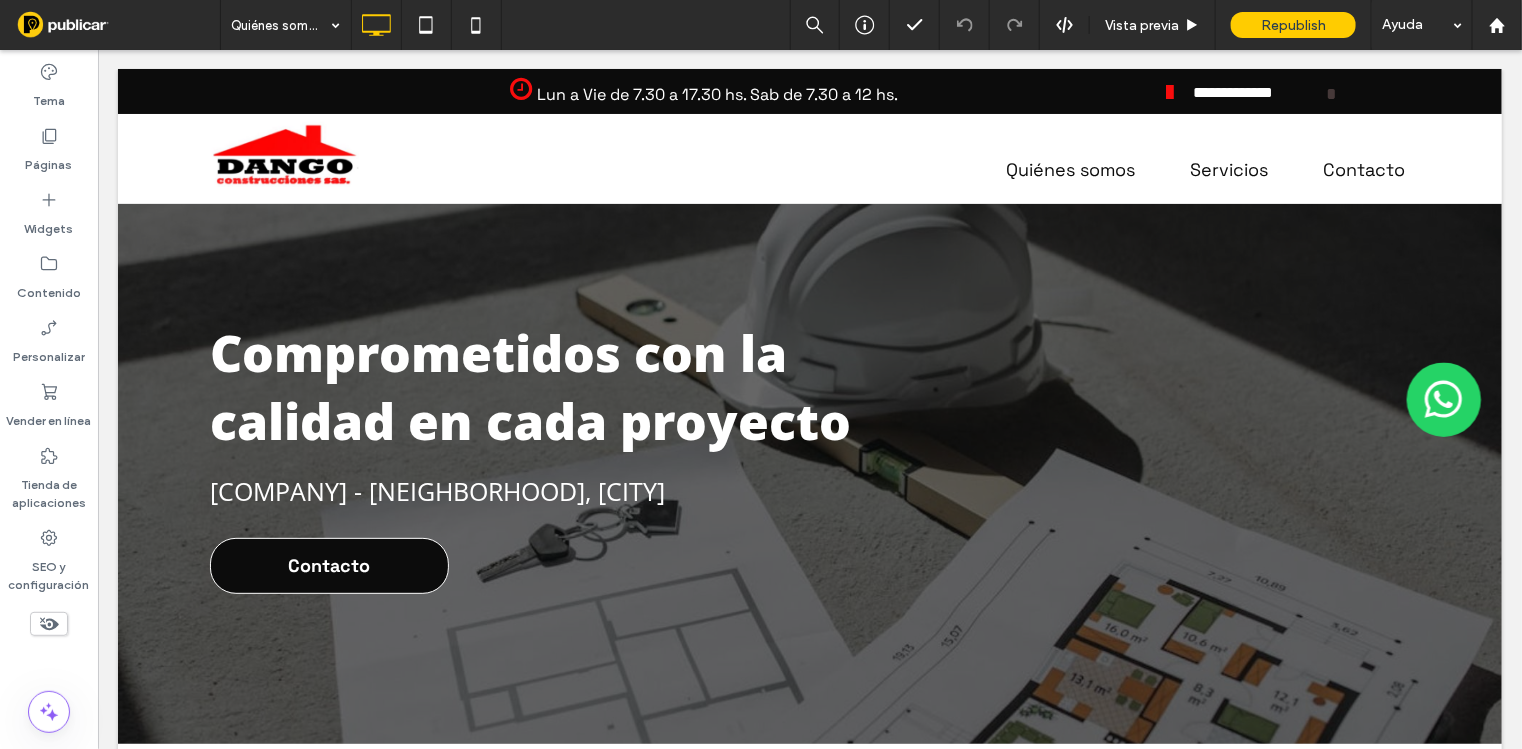 scroll, scrollTop: 0, scrollLeft: 0, axis: both 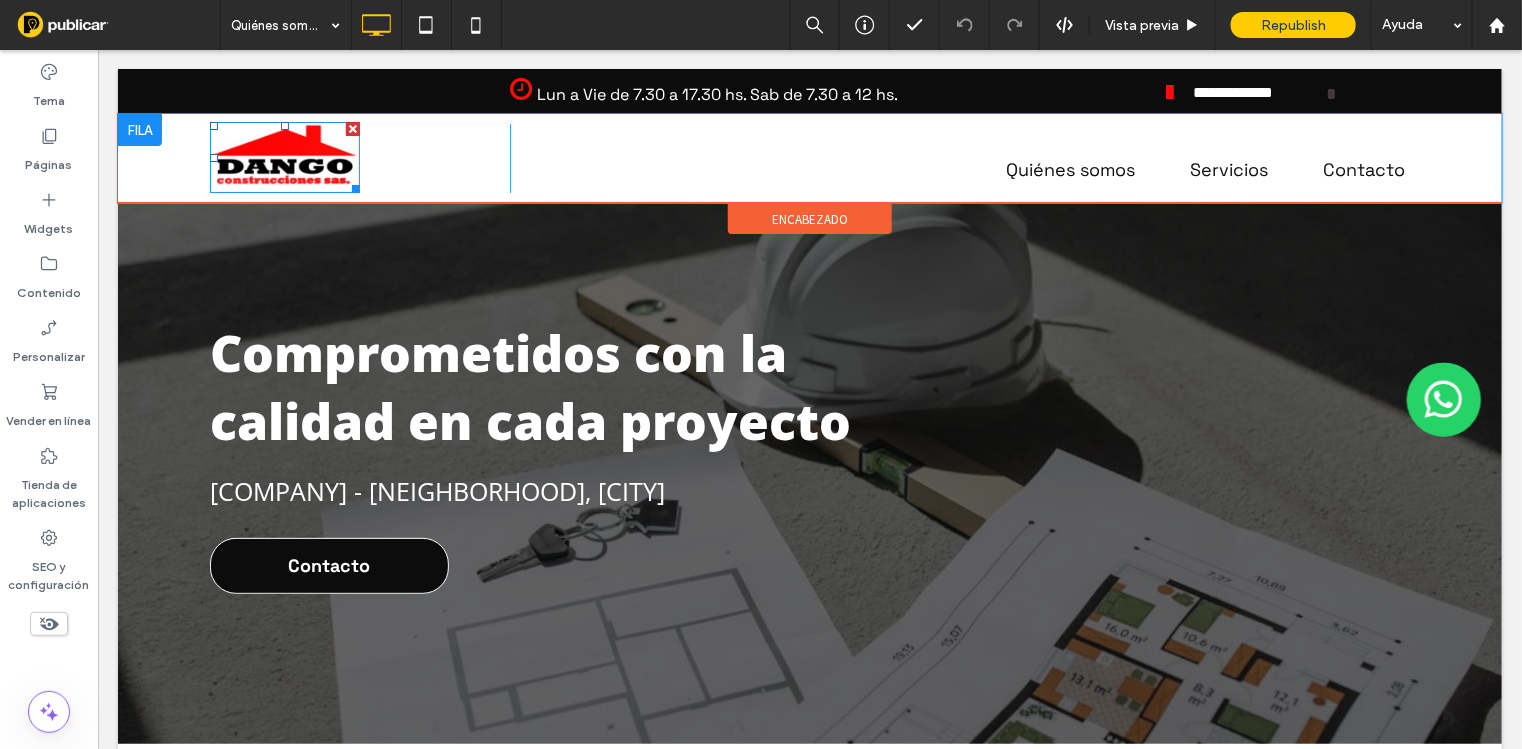click at bounding box center (284, 156) 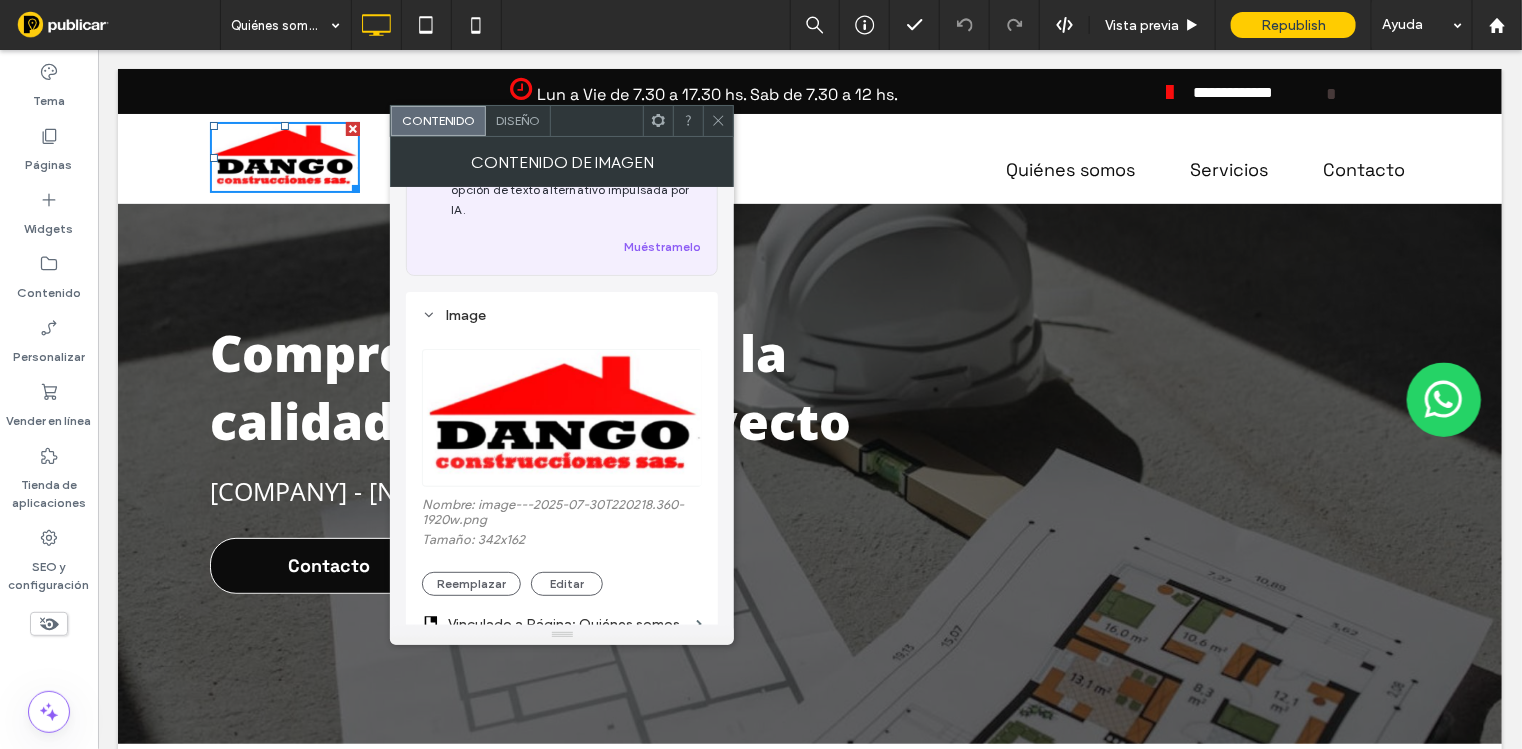 scroll, scrollTop: 249, scrollLeft: 0, axis: vertical 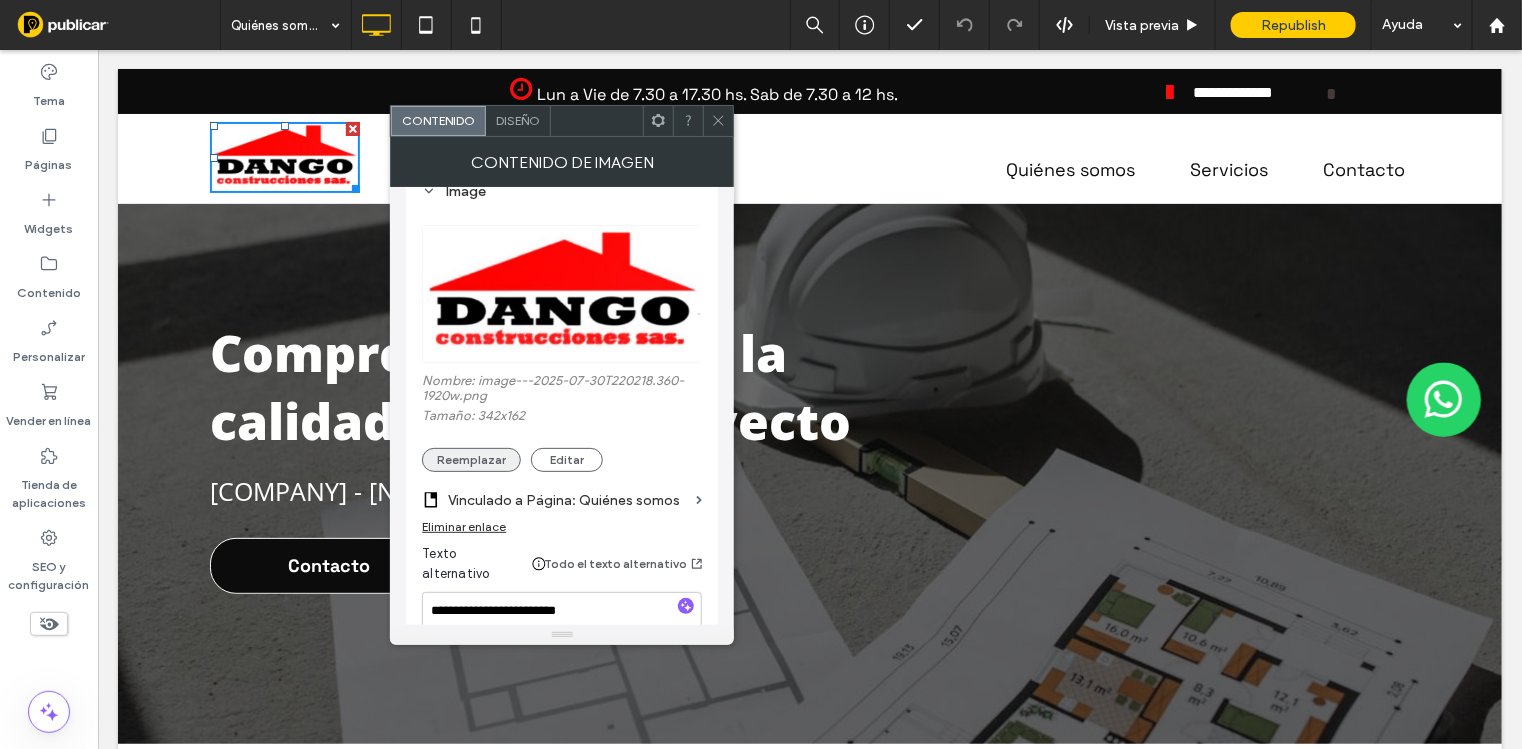click on "Reemplazar" at bounding box center (471, 460) 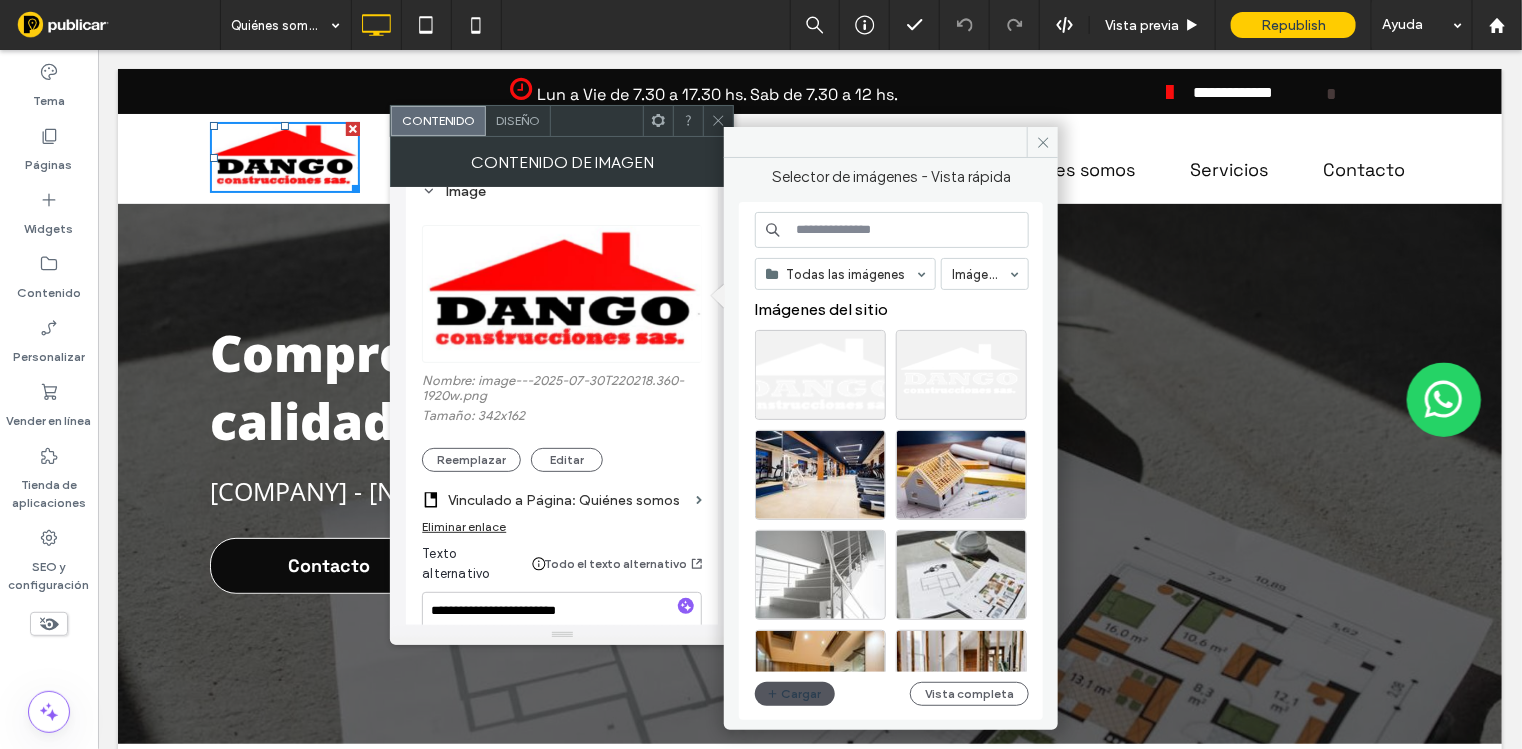 click on "Cargar" at bounding box center [795, 694] 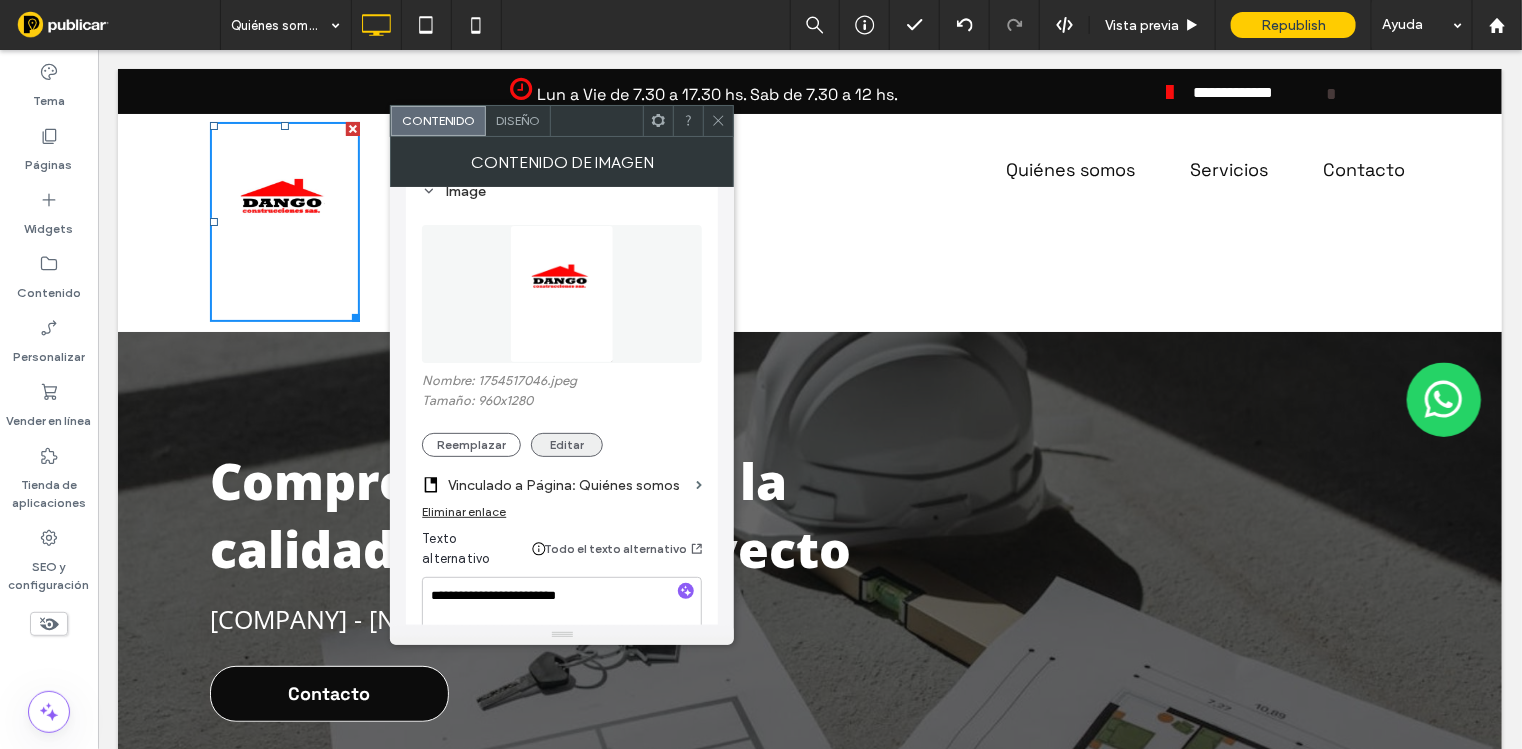 click on "Editar" at bounding box center (567, 445) 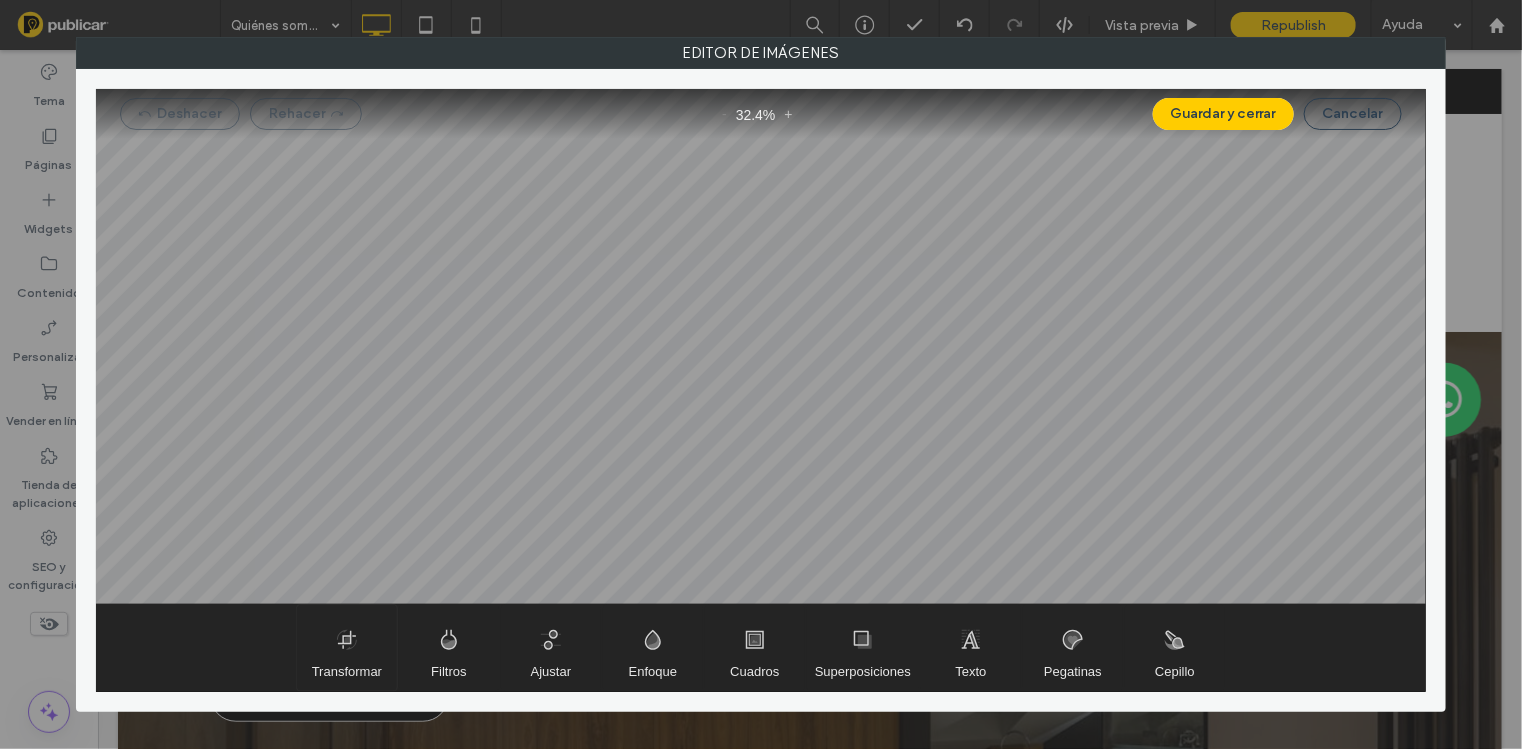 drag, startPoint x: 347, startPoint y: 648, endPoint x: 410, endPoint y: 620, distance: 68.942 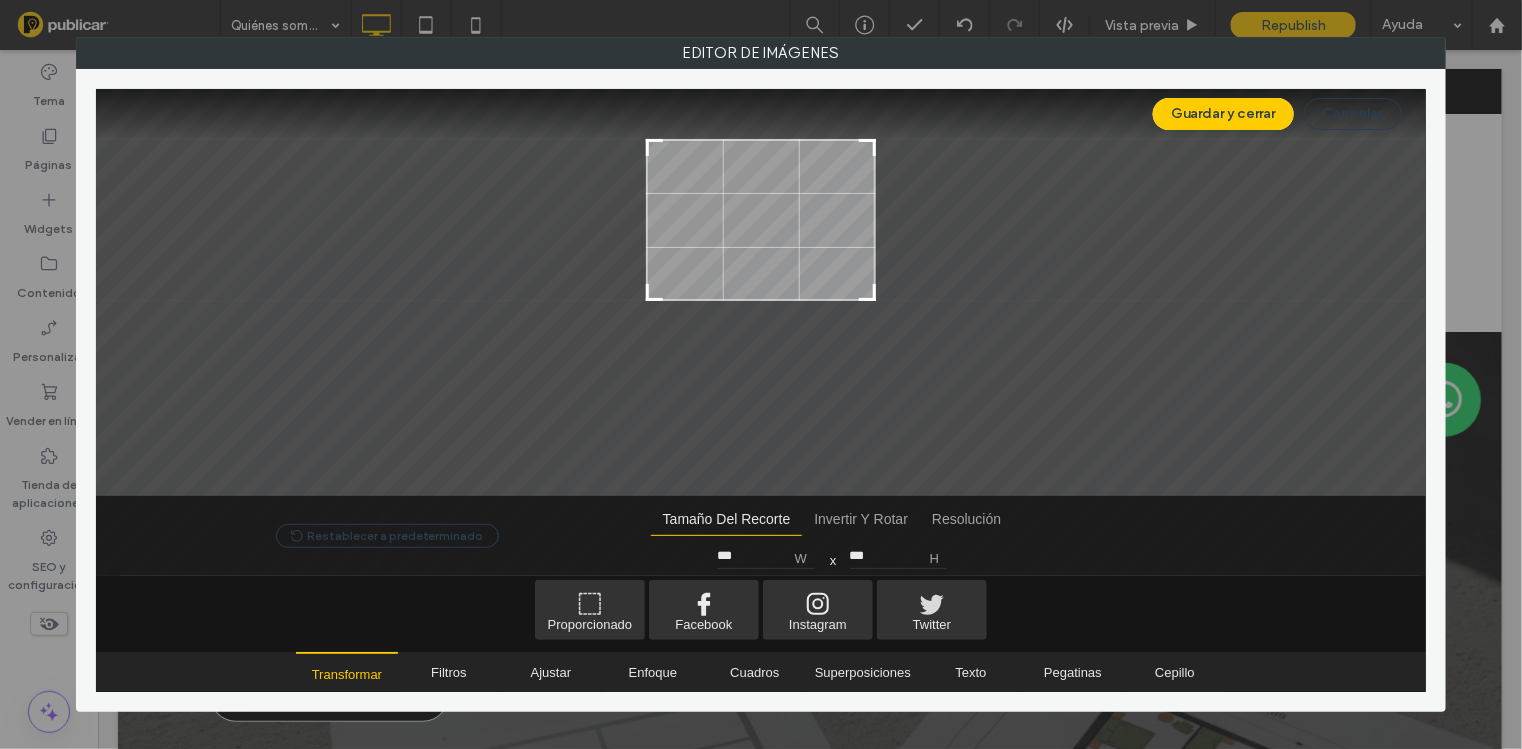 drag, startPoint x: 869, startPoint y: 439, endPoint x: 899, endPoint y: 294, distance: 148.07092 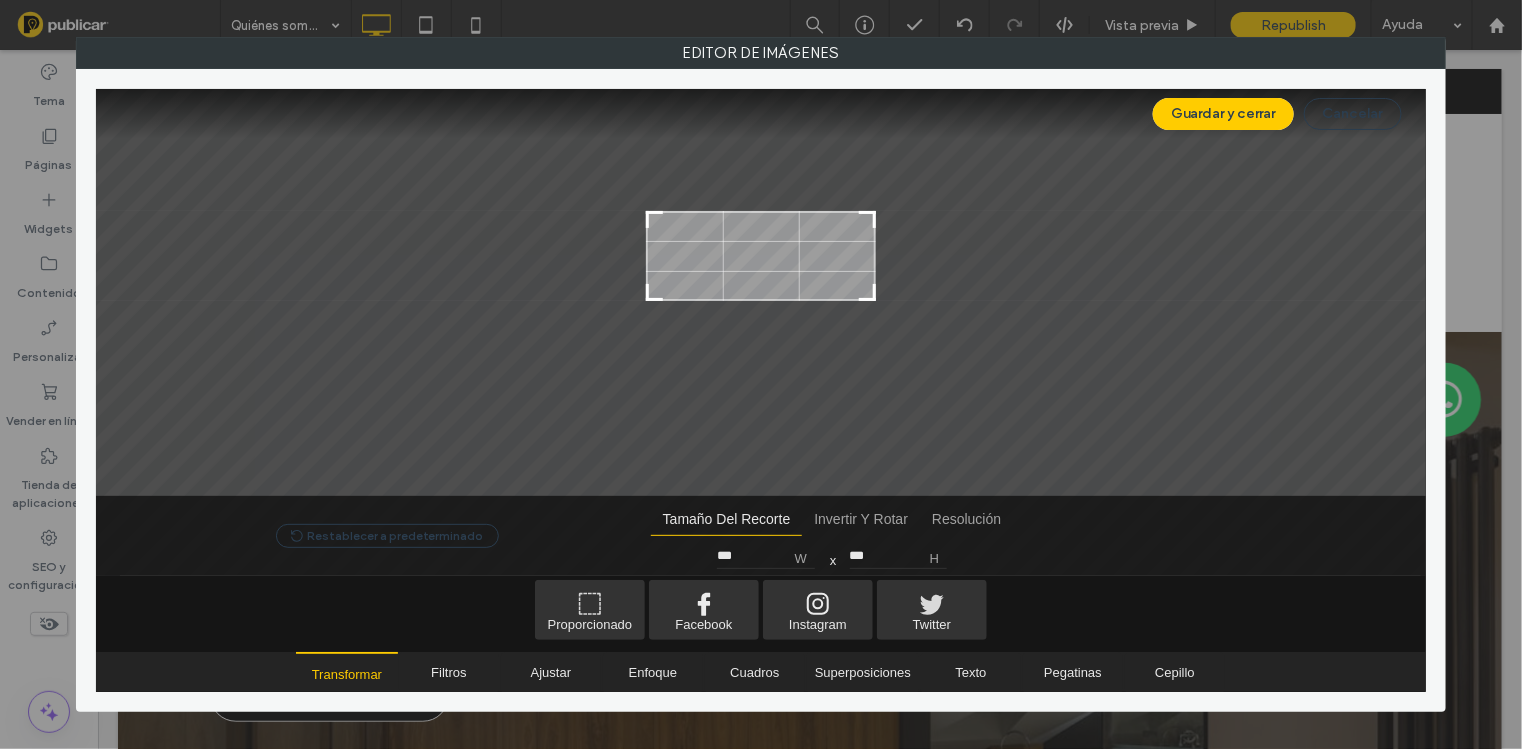 drag, startPoint x: 872, startPoint y: 142, endPoint x: 880, endPoint y: 214, distance: 72.443085 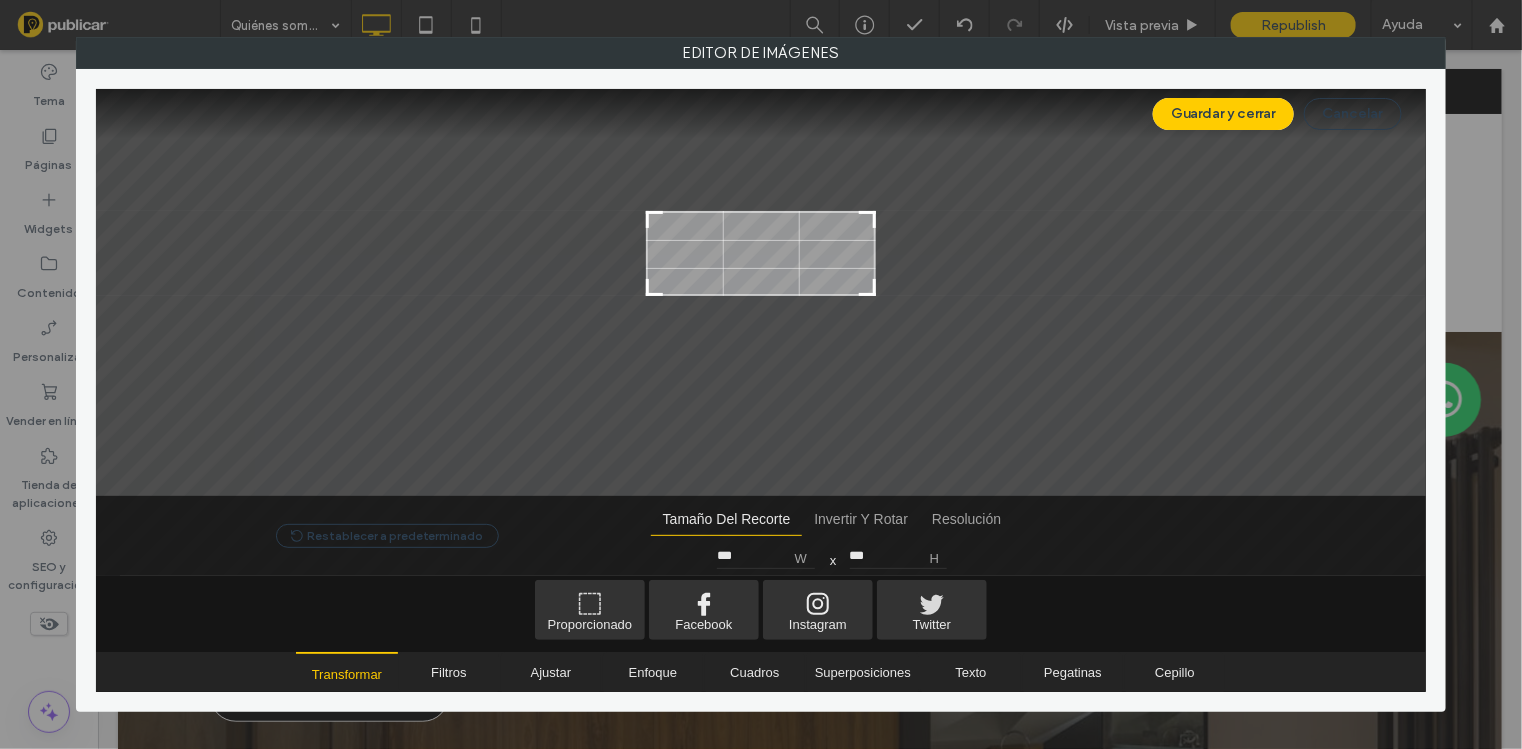 type on "***" 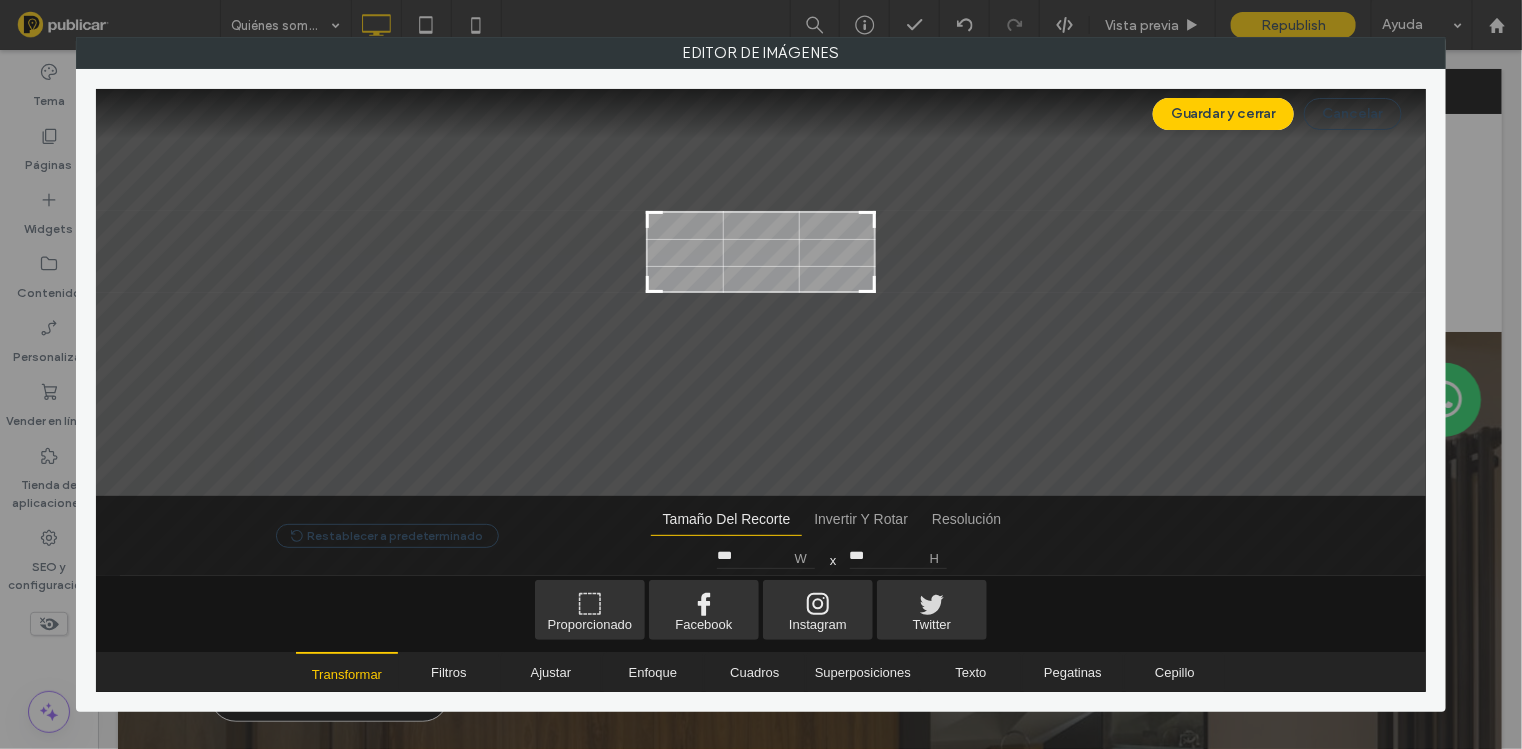 click at bounding box center [867, 284] 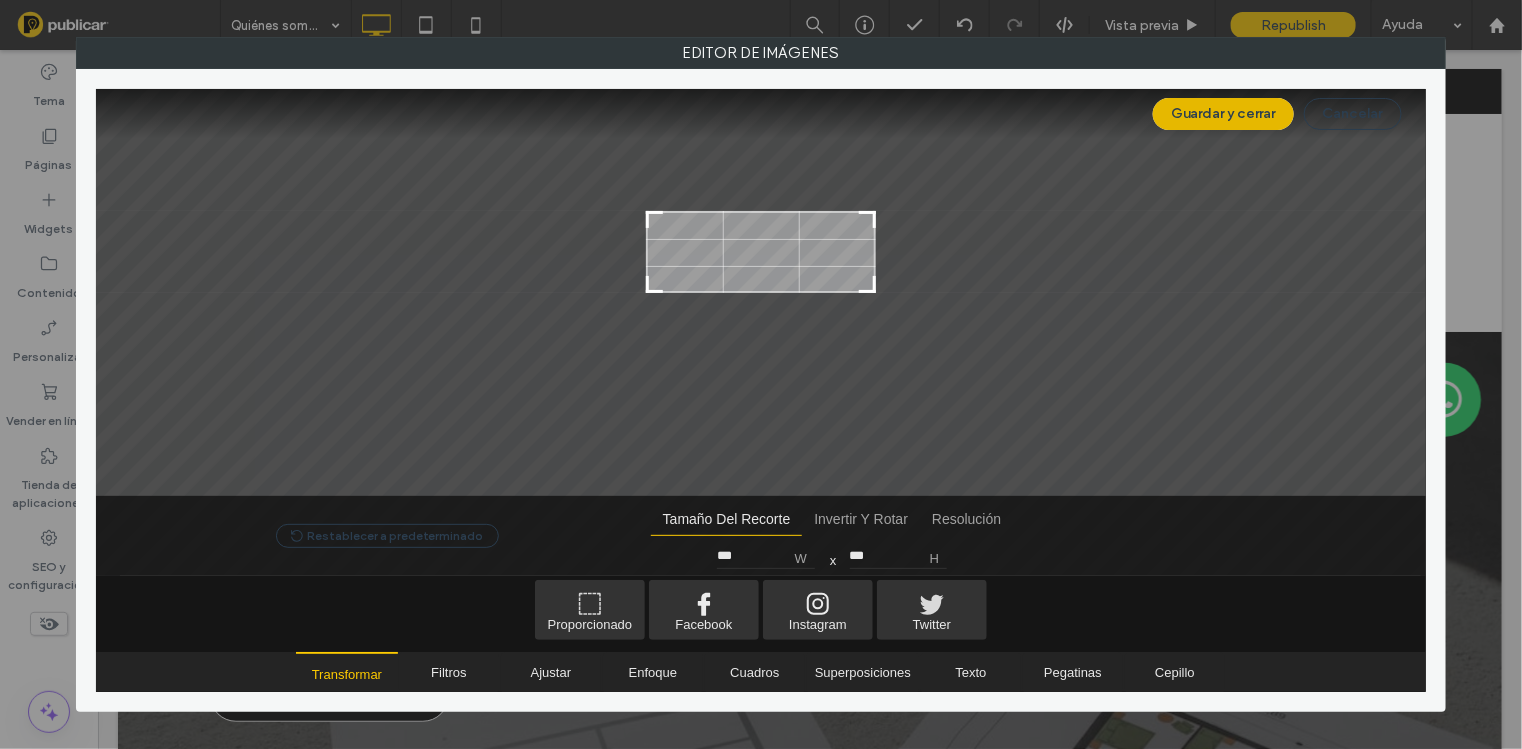 click on "Guardar y cerrar" at bounding box center [1223, 114] 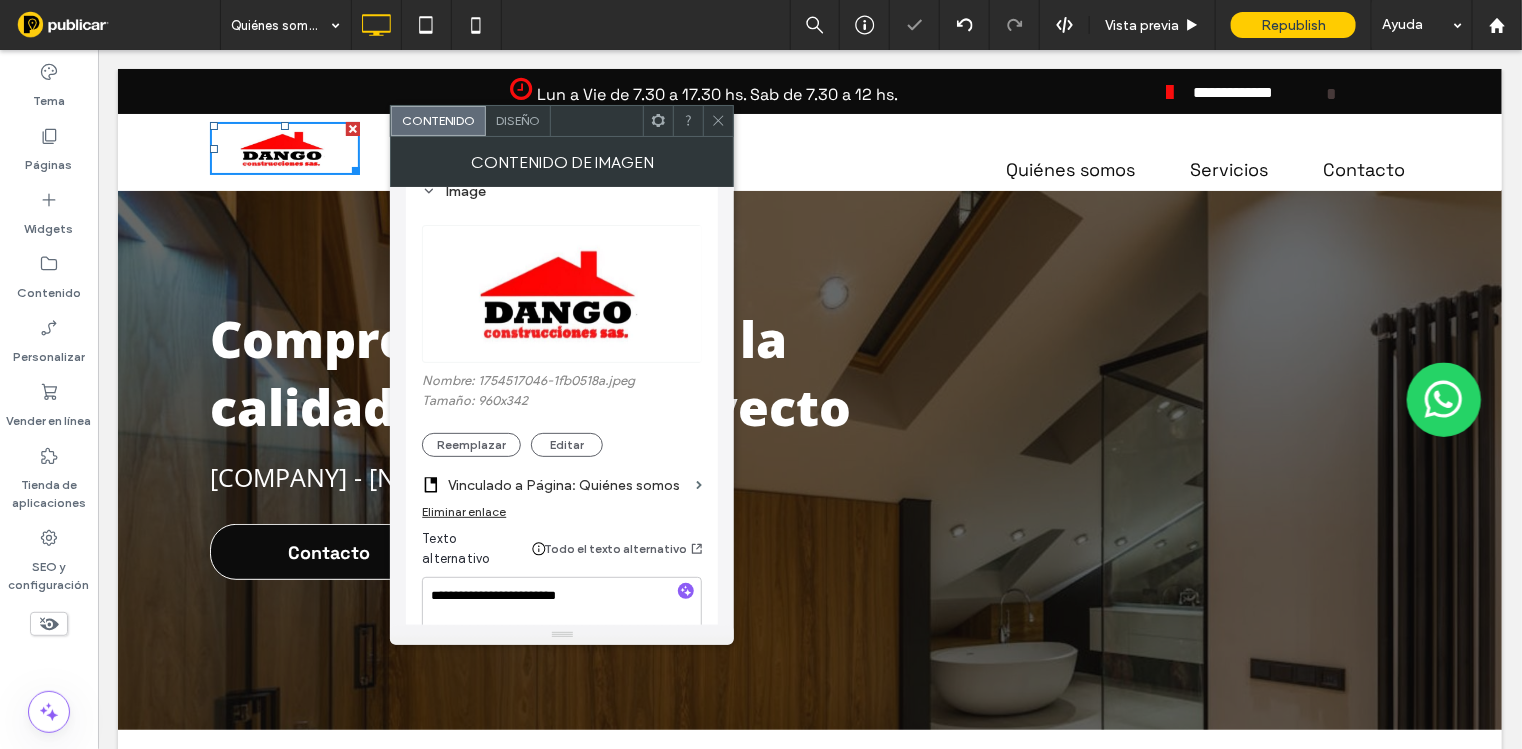 click 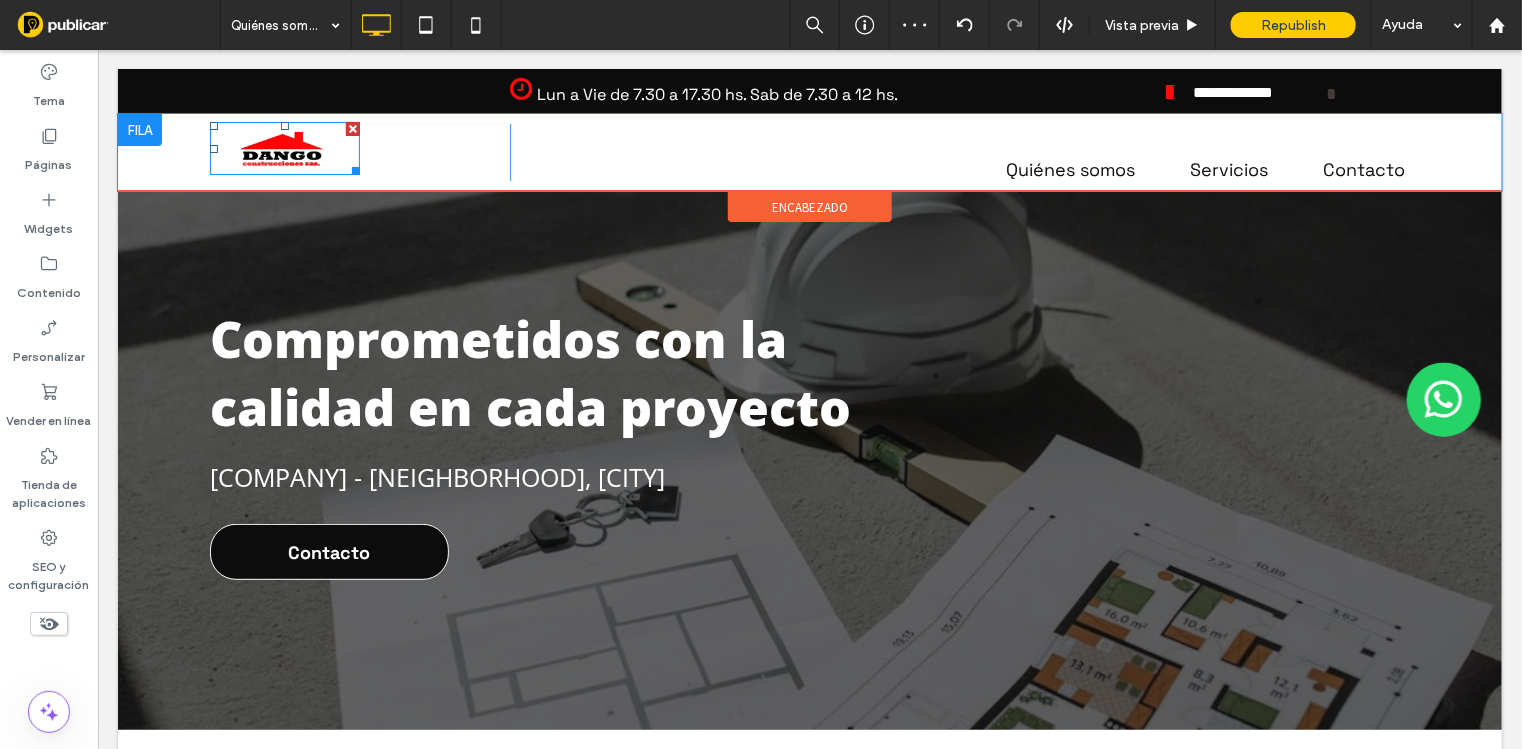 click at bounding box center [284, 147] 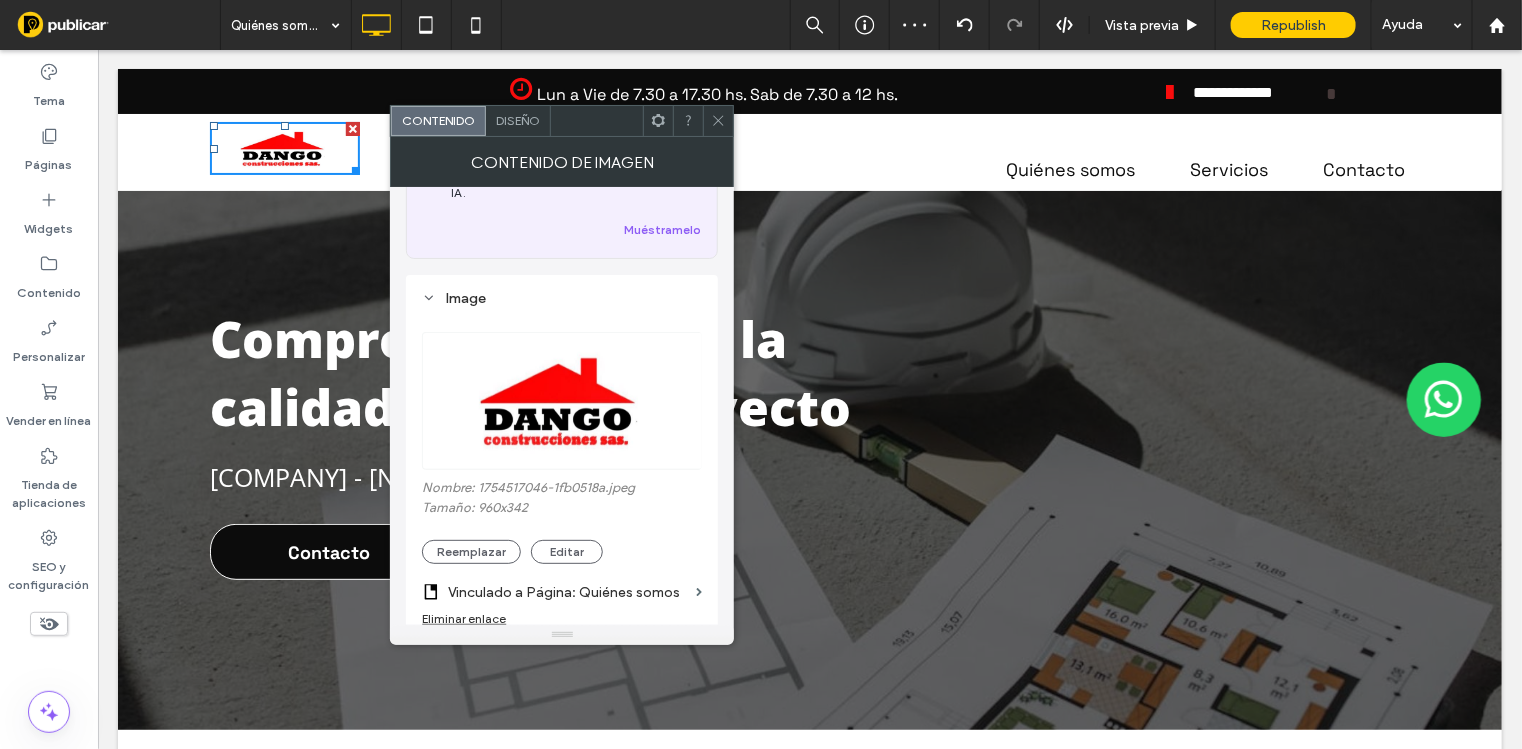 scroll, scrollTop: 249, scrollLeft: 0, axis: vertical 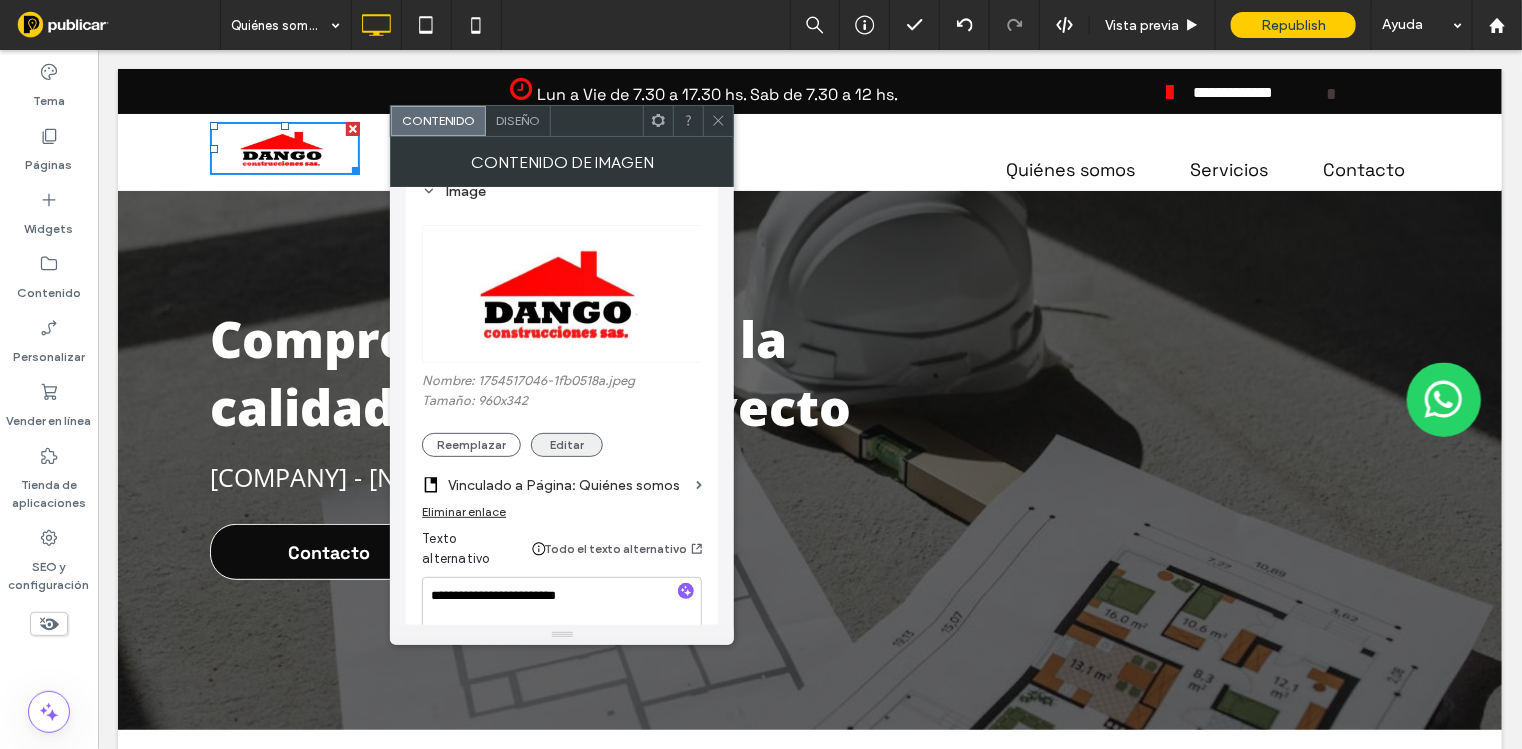 click on "Editar" at bounding box center (567, 445) 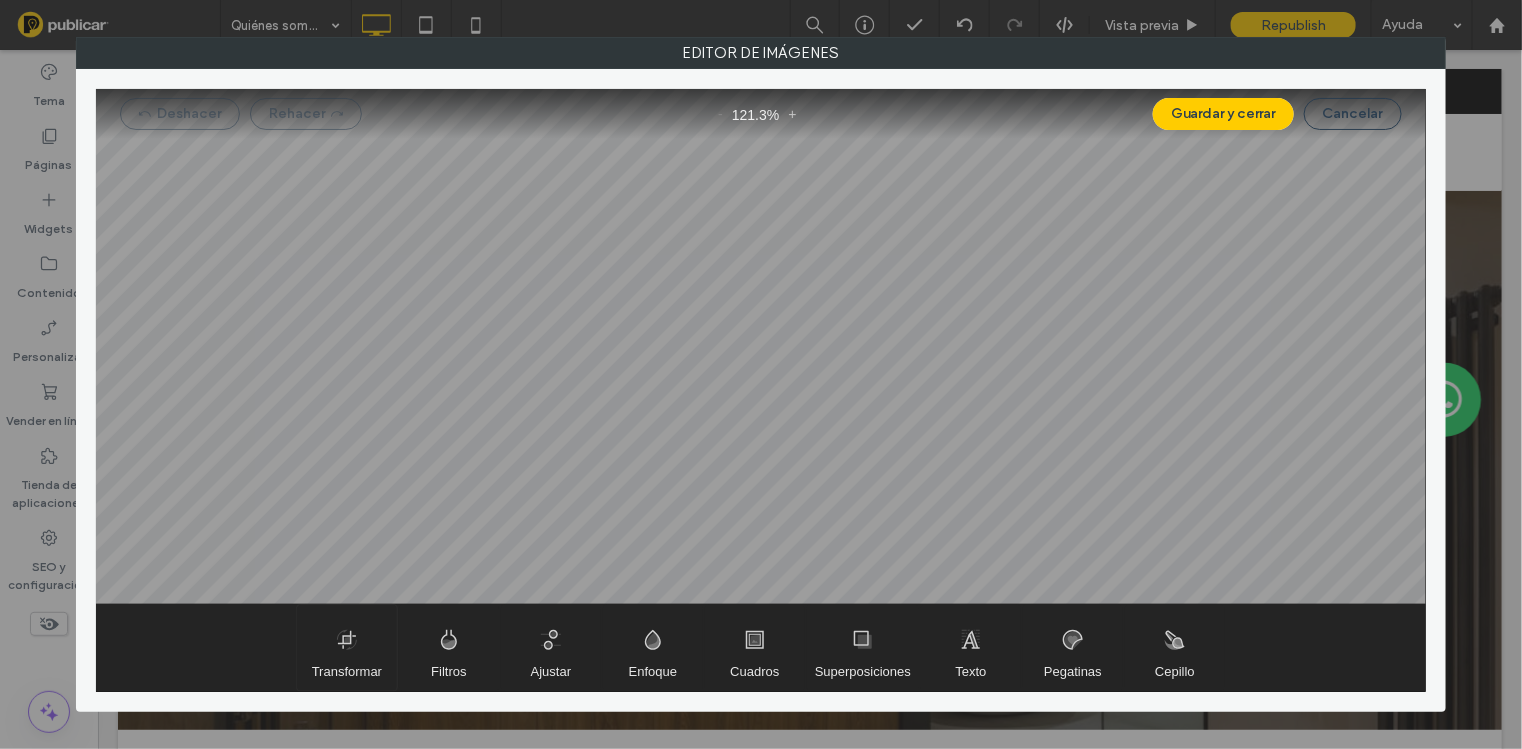 drag, startPoint x: 348, startPoint y: 644, endPoint x: 354, endPoint y: 622, distance: 22.803509 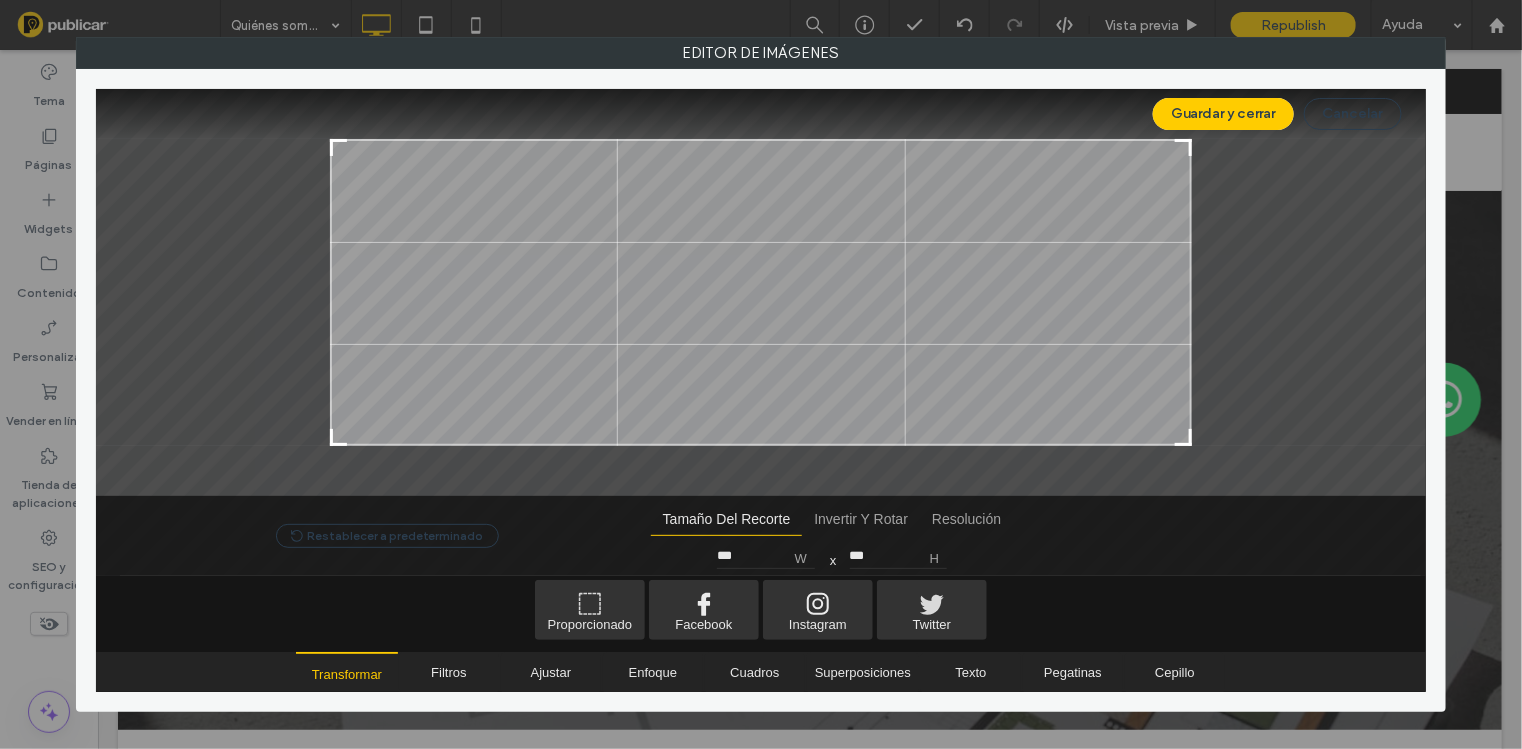 type on "***" 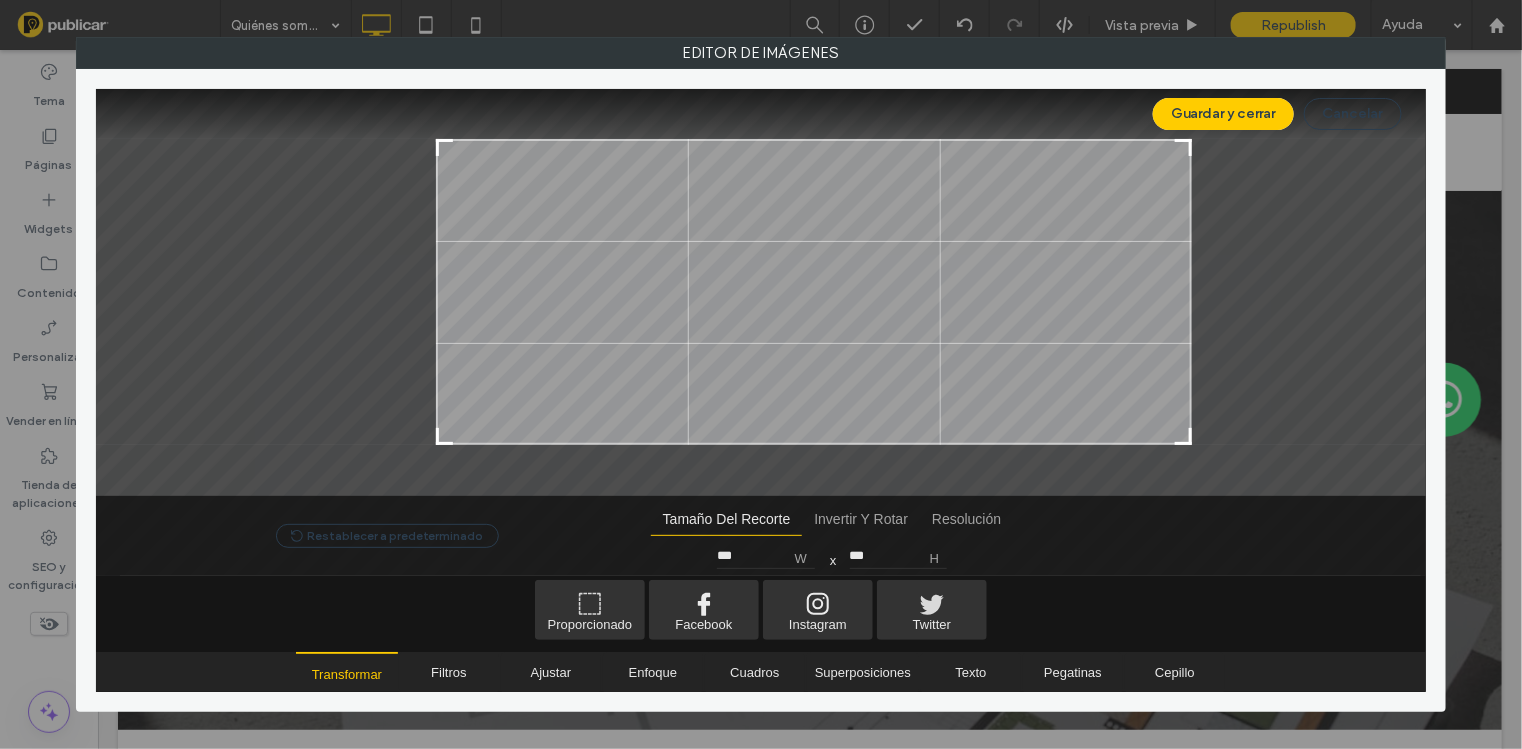 type on "***" 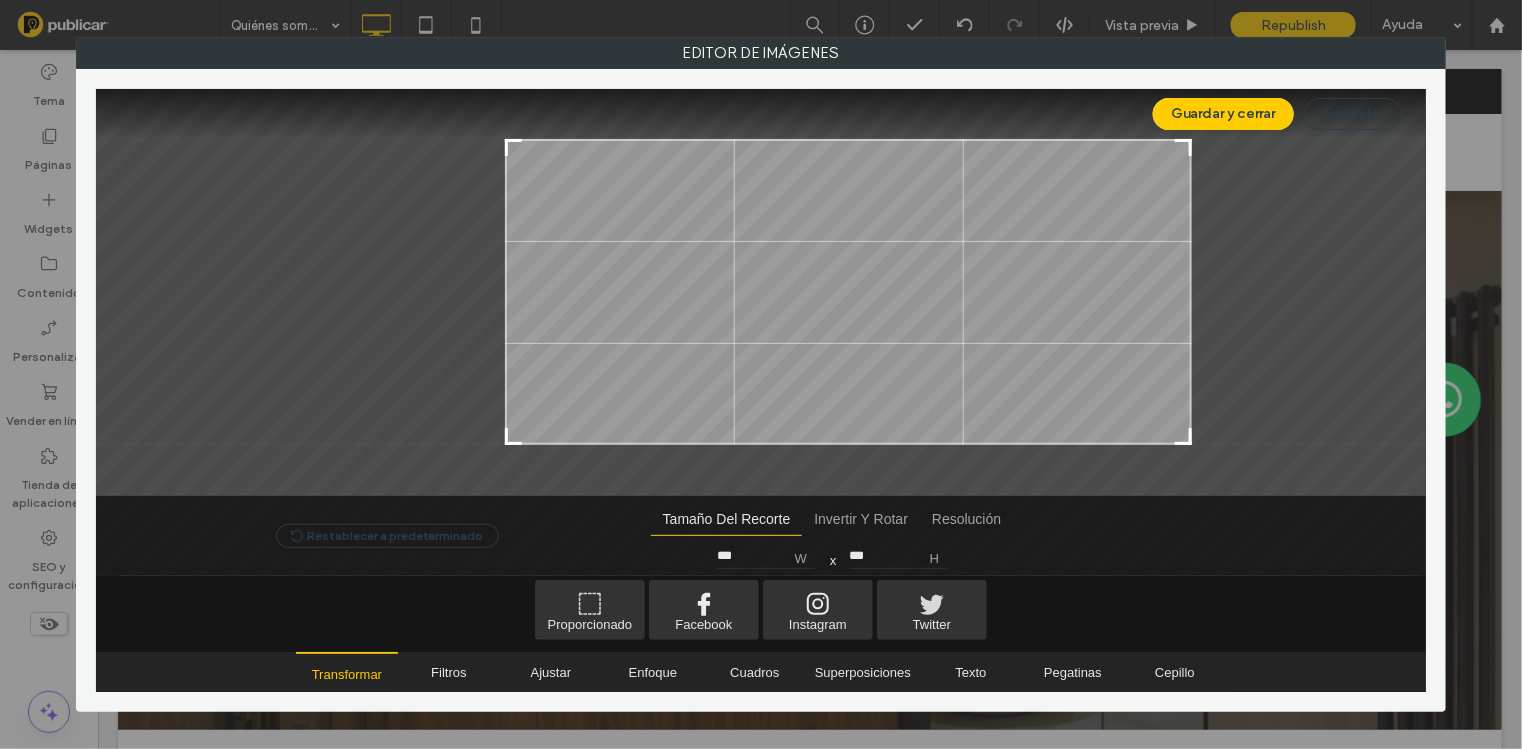type on "***" 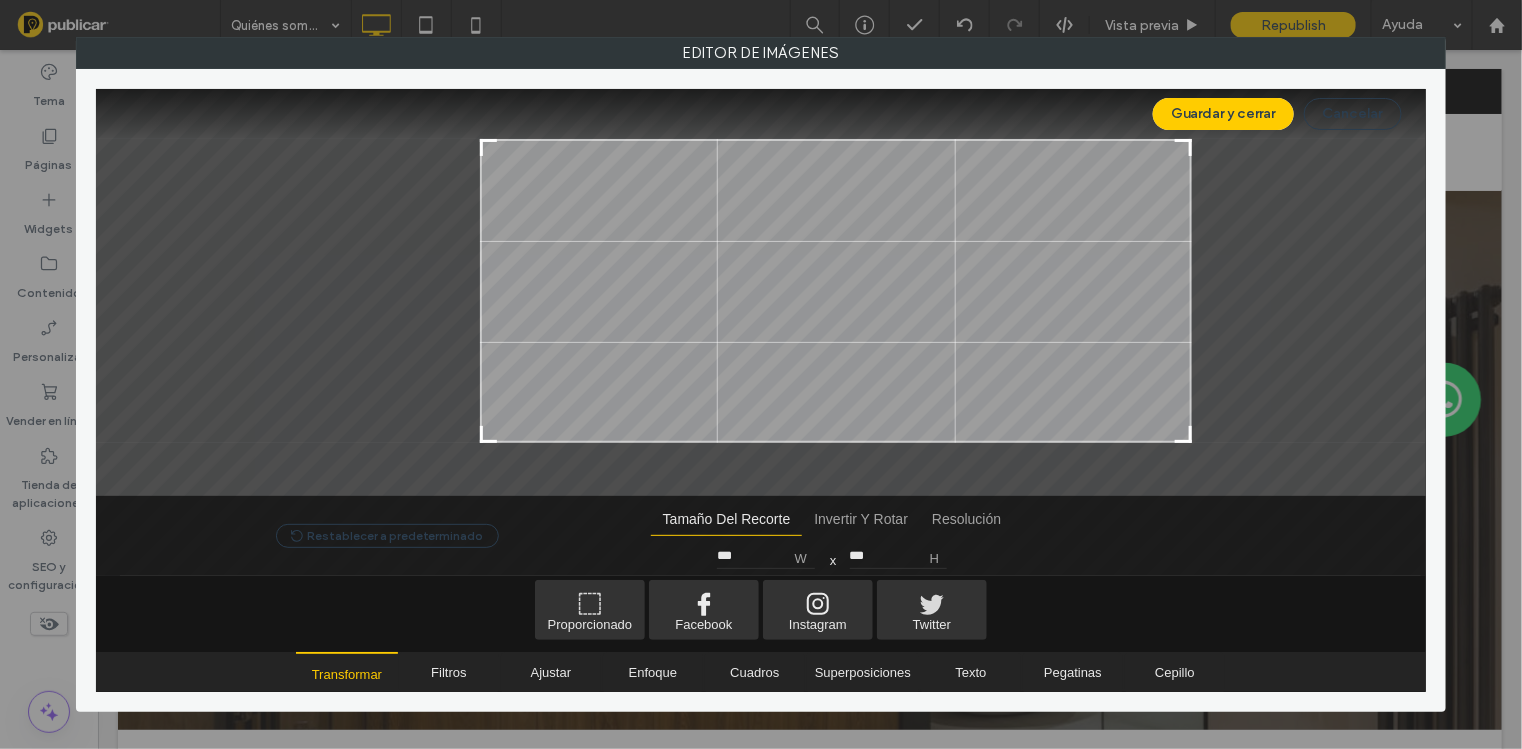 type on "***" 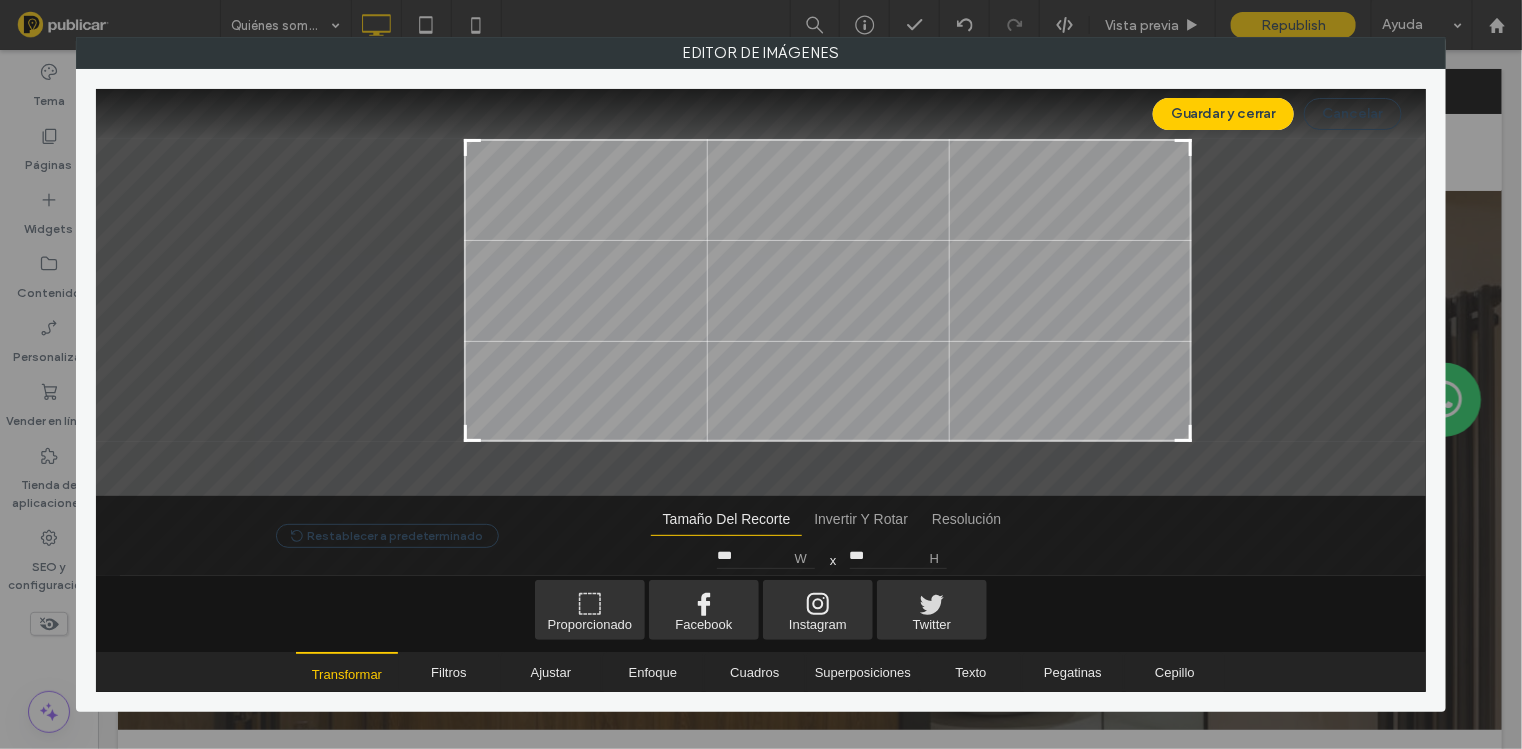 drag, startPoint x: 331, startPoint y: 435, endPoint x: 464, endPoint y: 432, distance: 133.03383 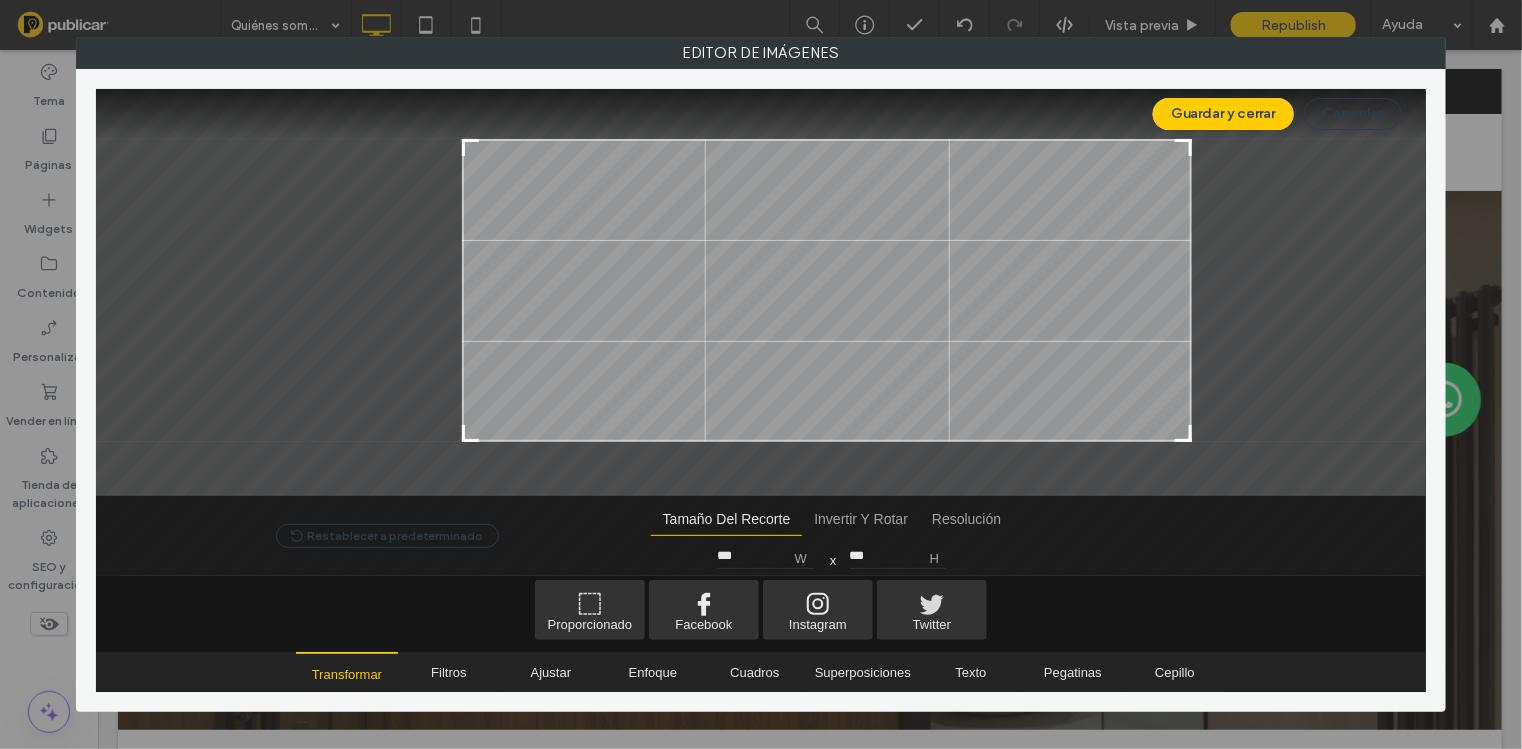 type on "***" 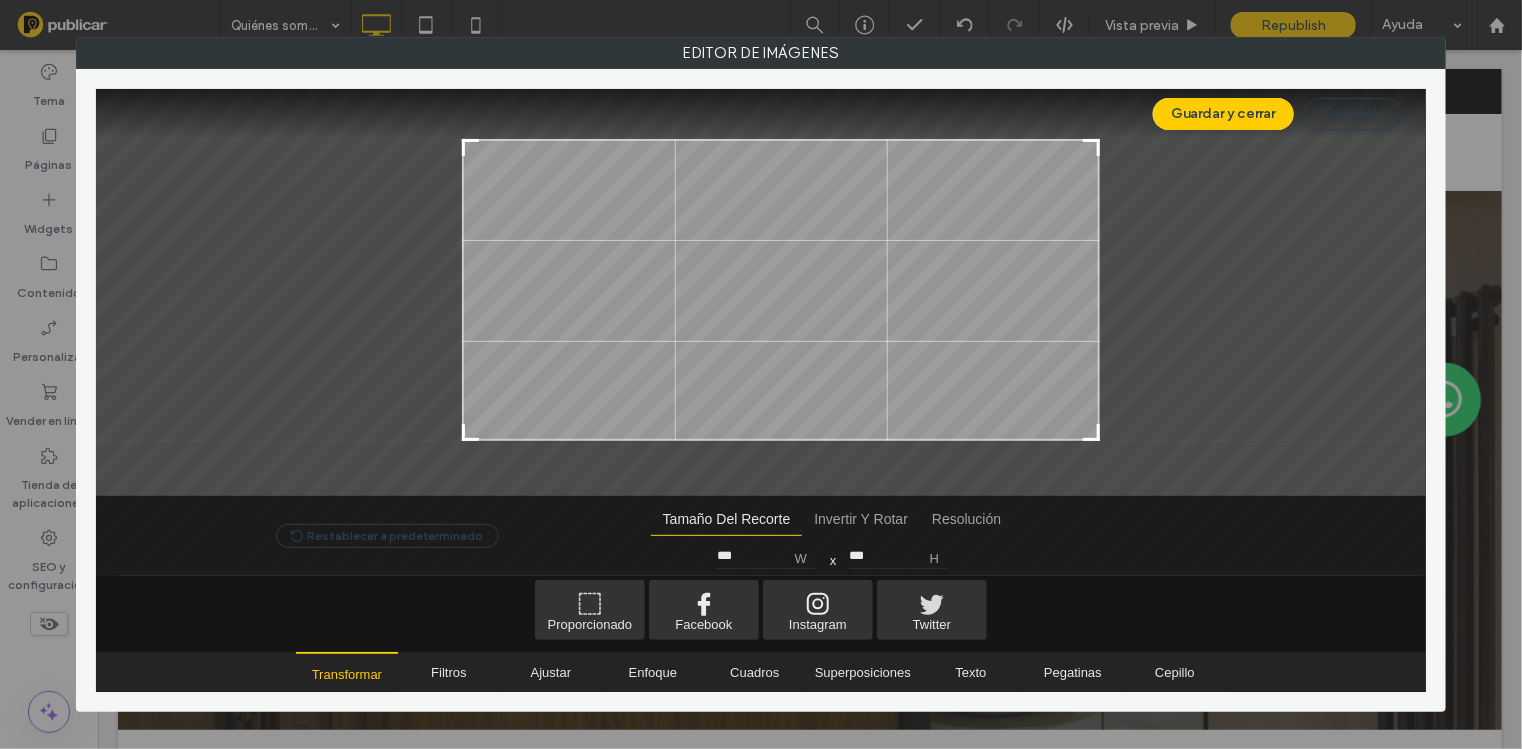 type on "***" 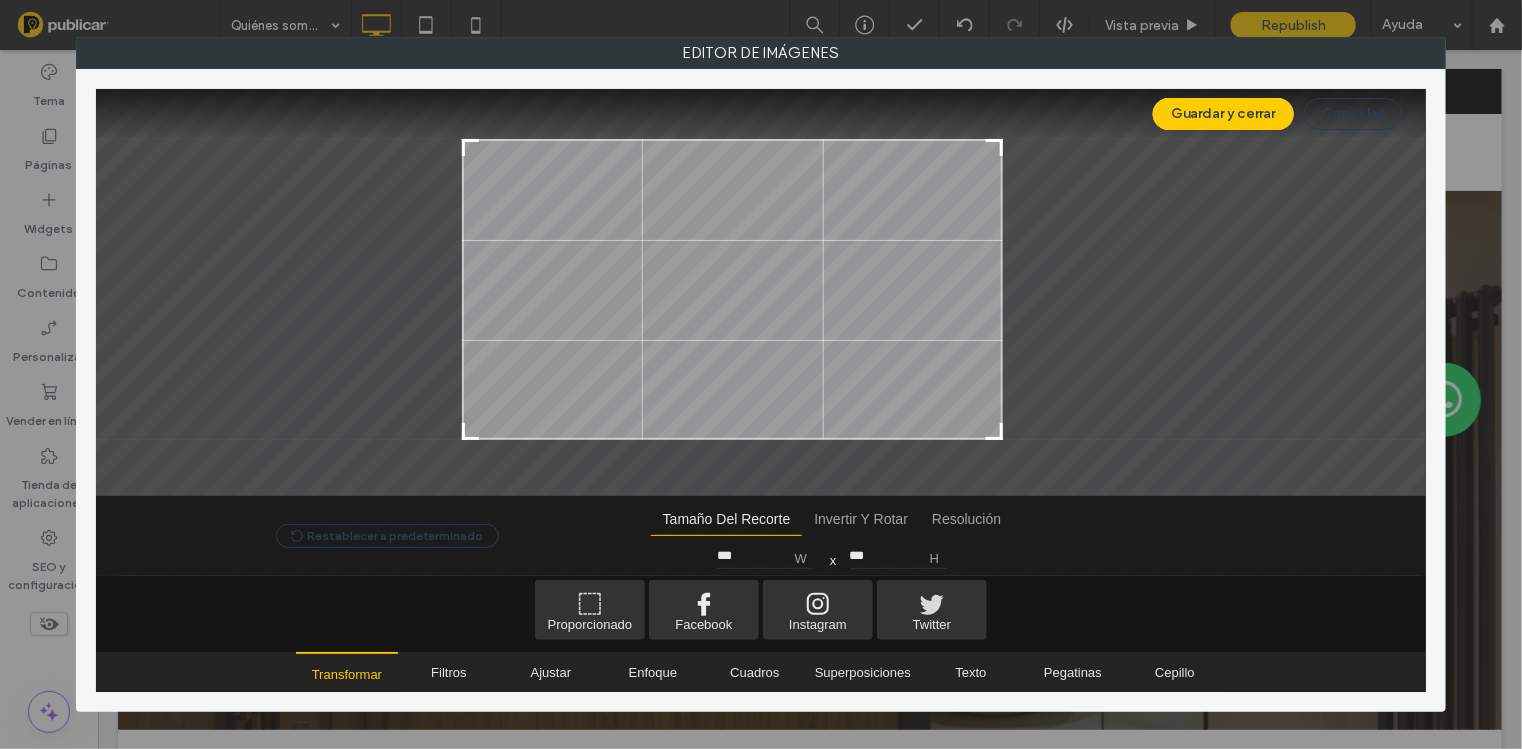type on "***" 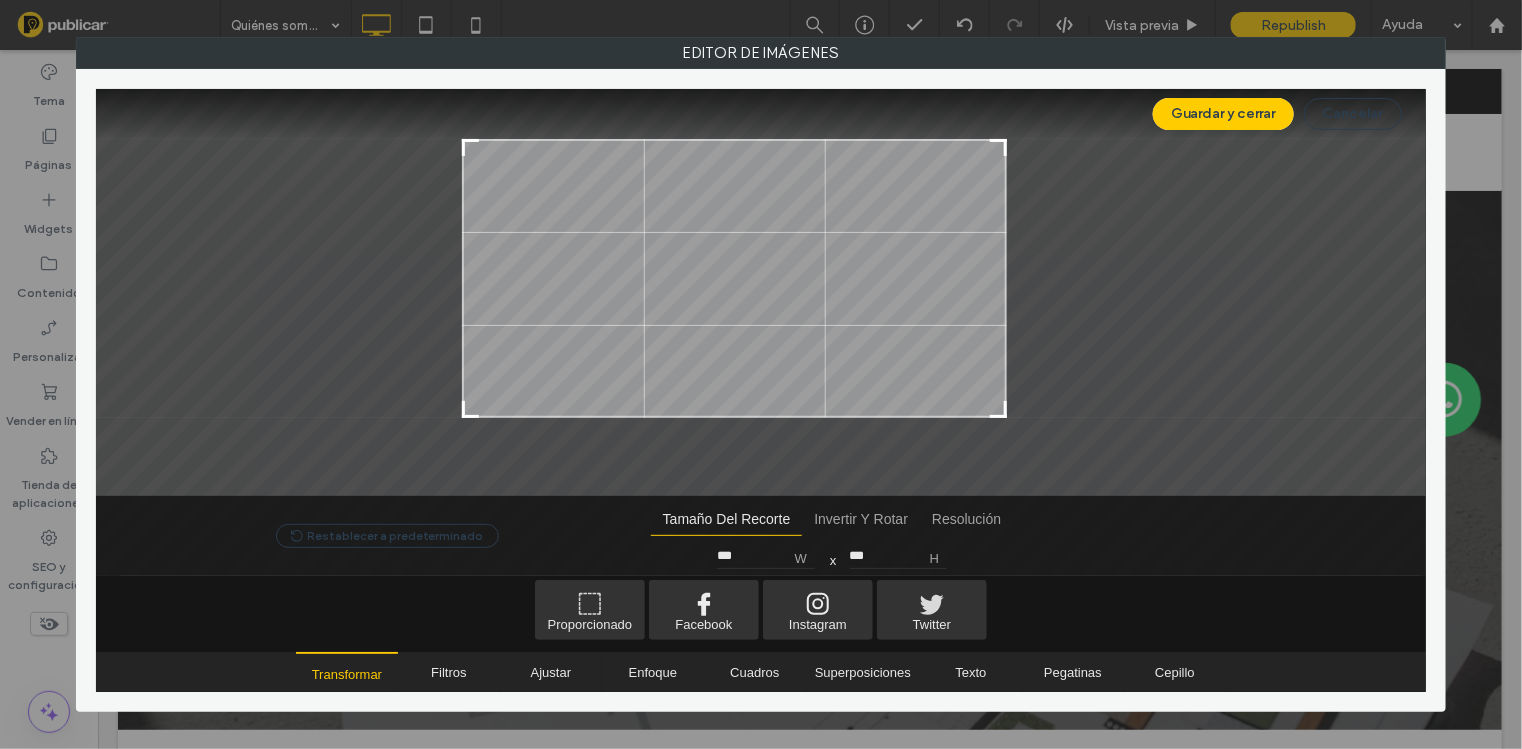 type on "***" 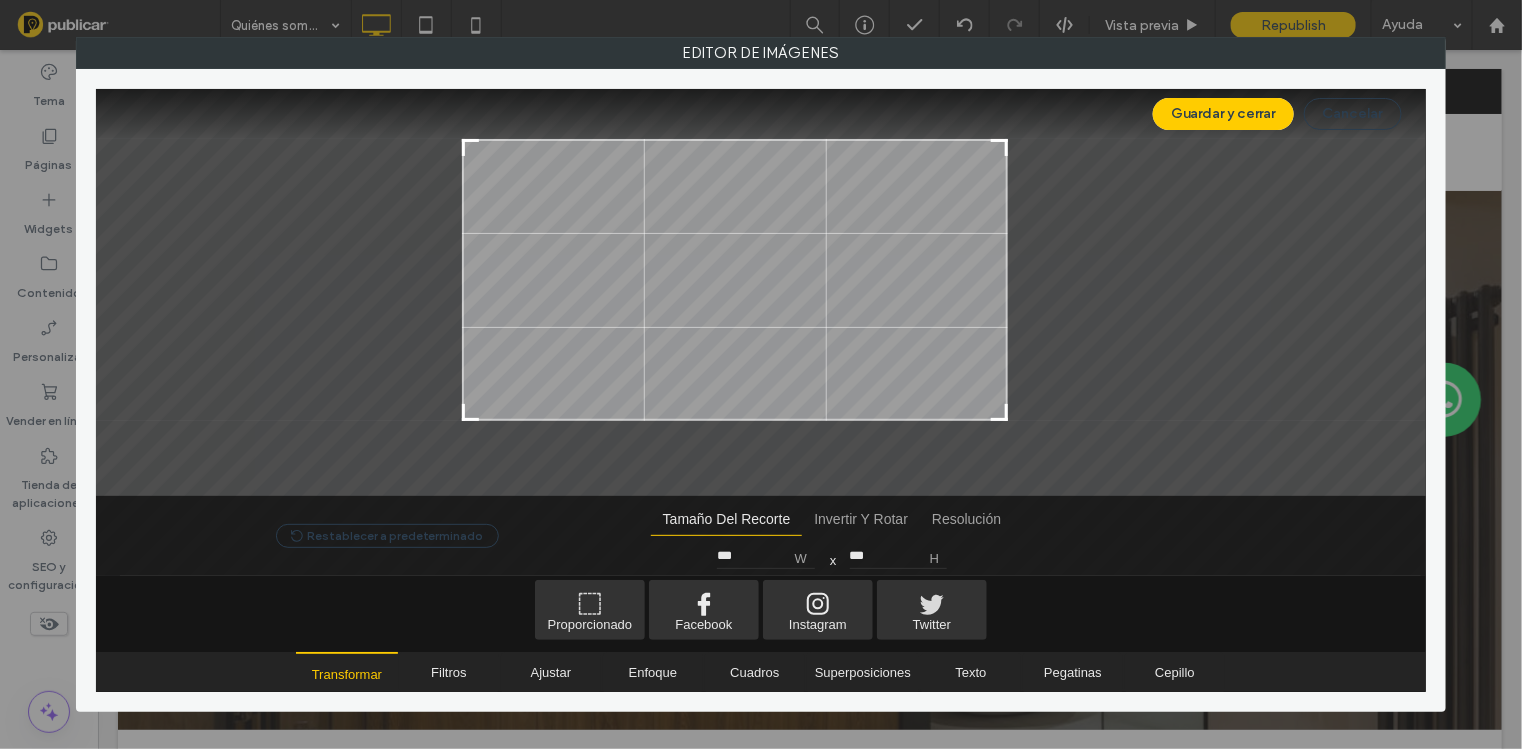 drag, startPoint x: 1189, startPoint y: 439, endPoint x: 1005, endPoint y: 417, distance: 185.31055 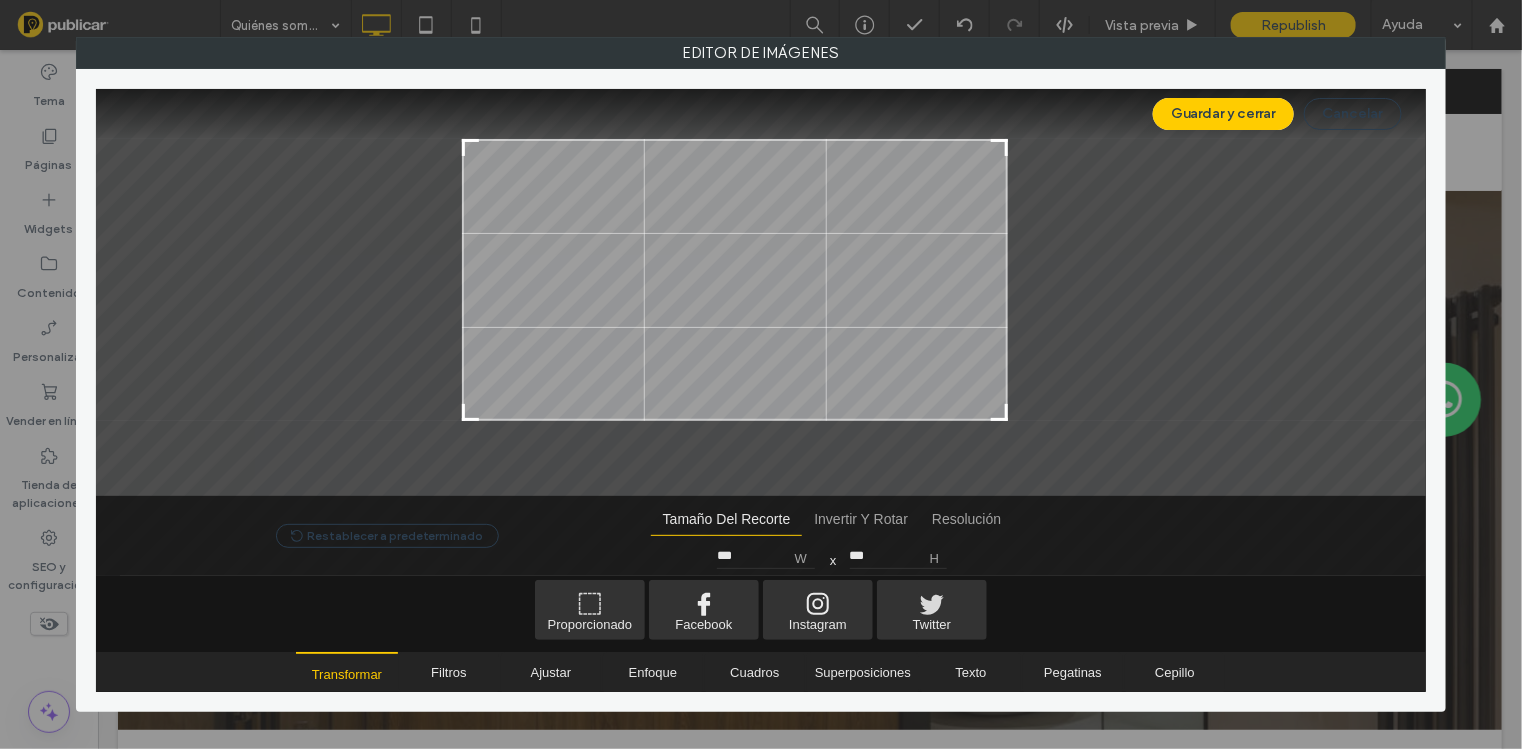 type on "***" 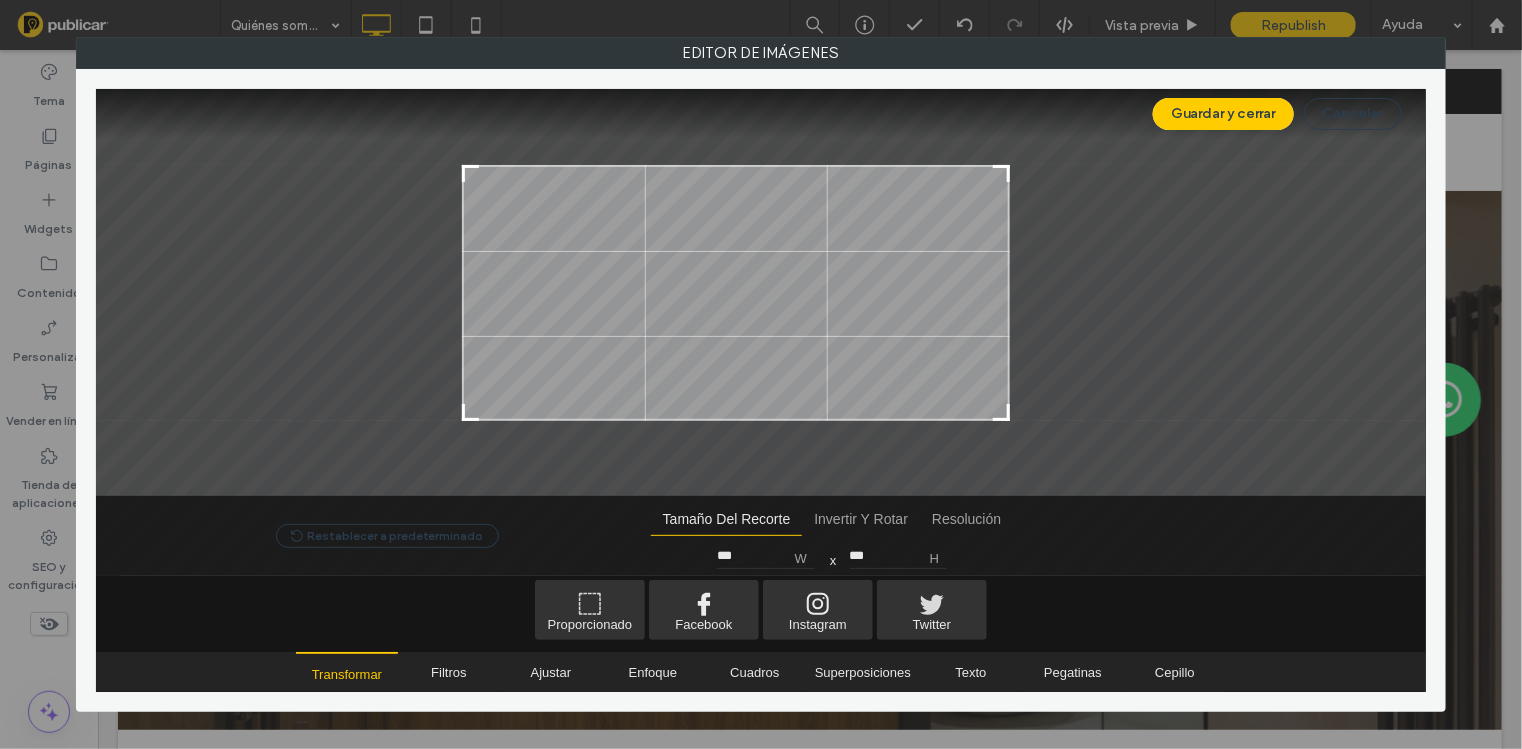 type on "***" 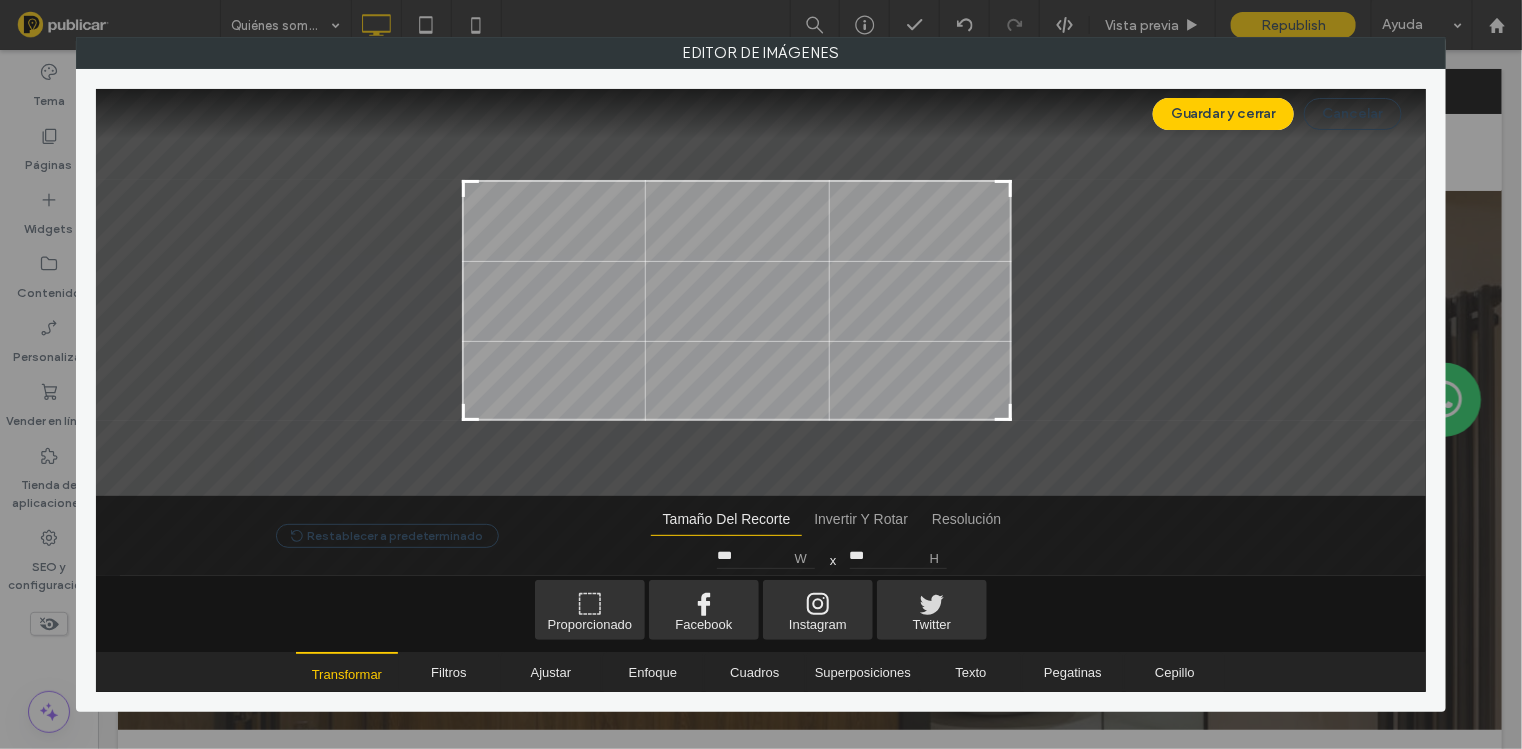type on "***" 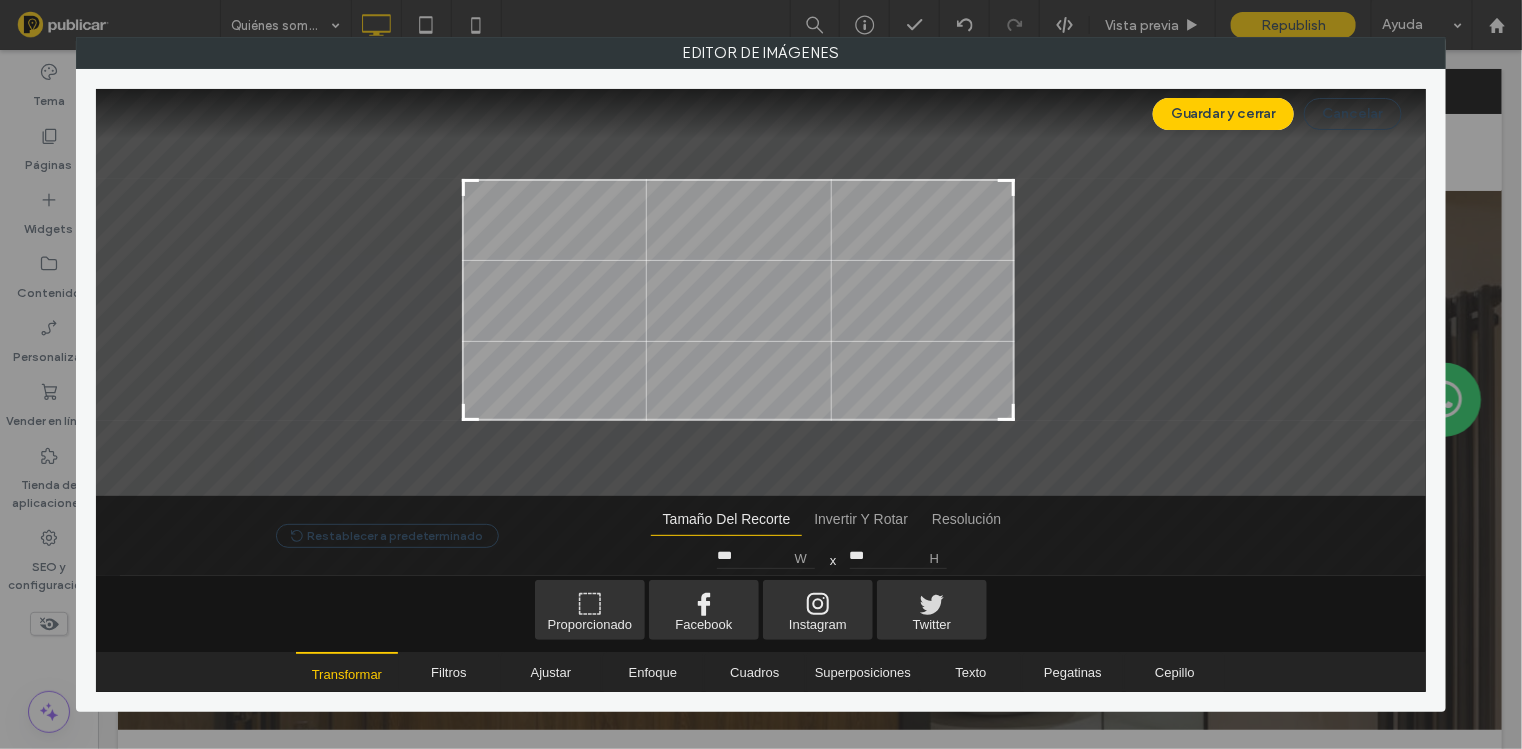 type on "***" 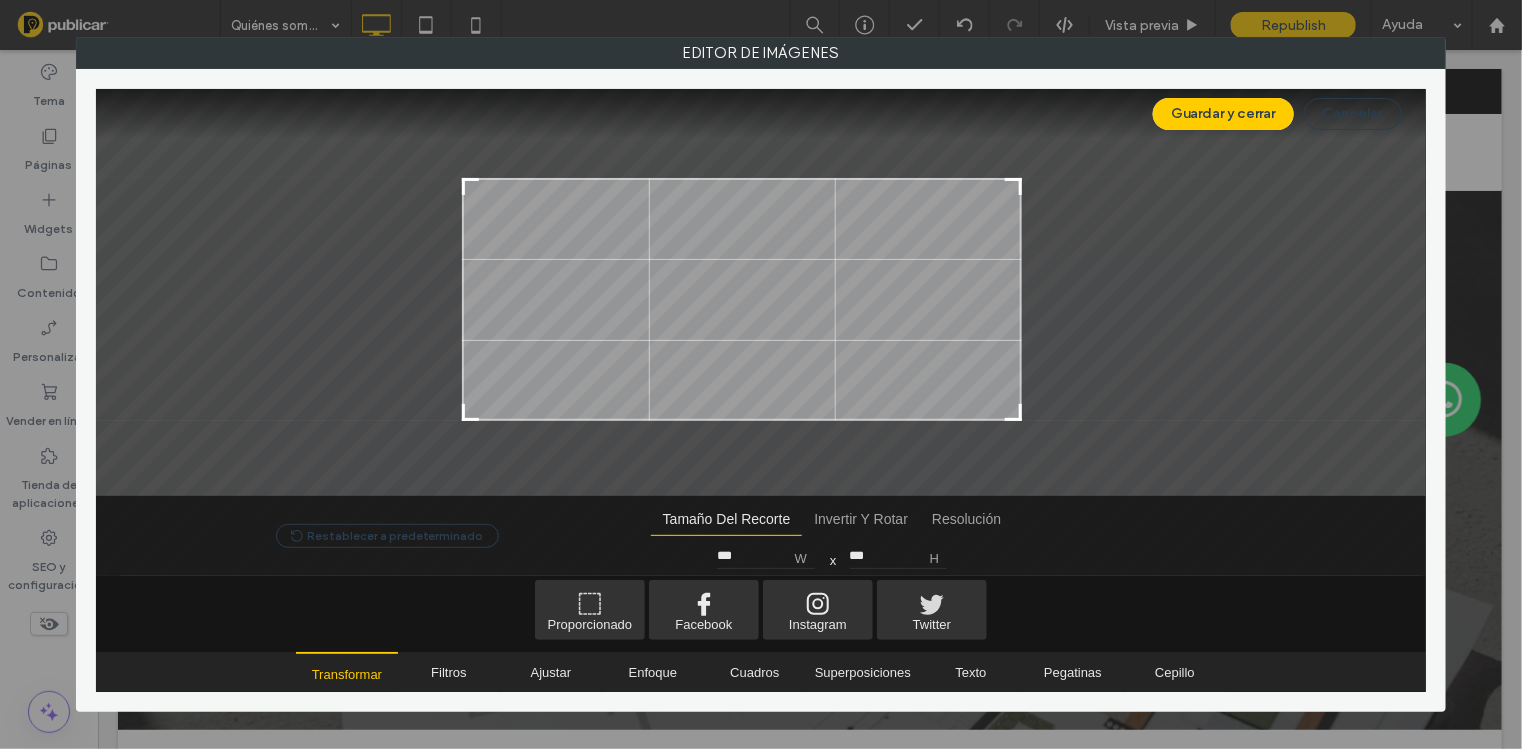type on "***" 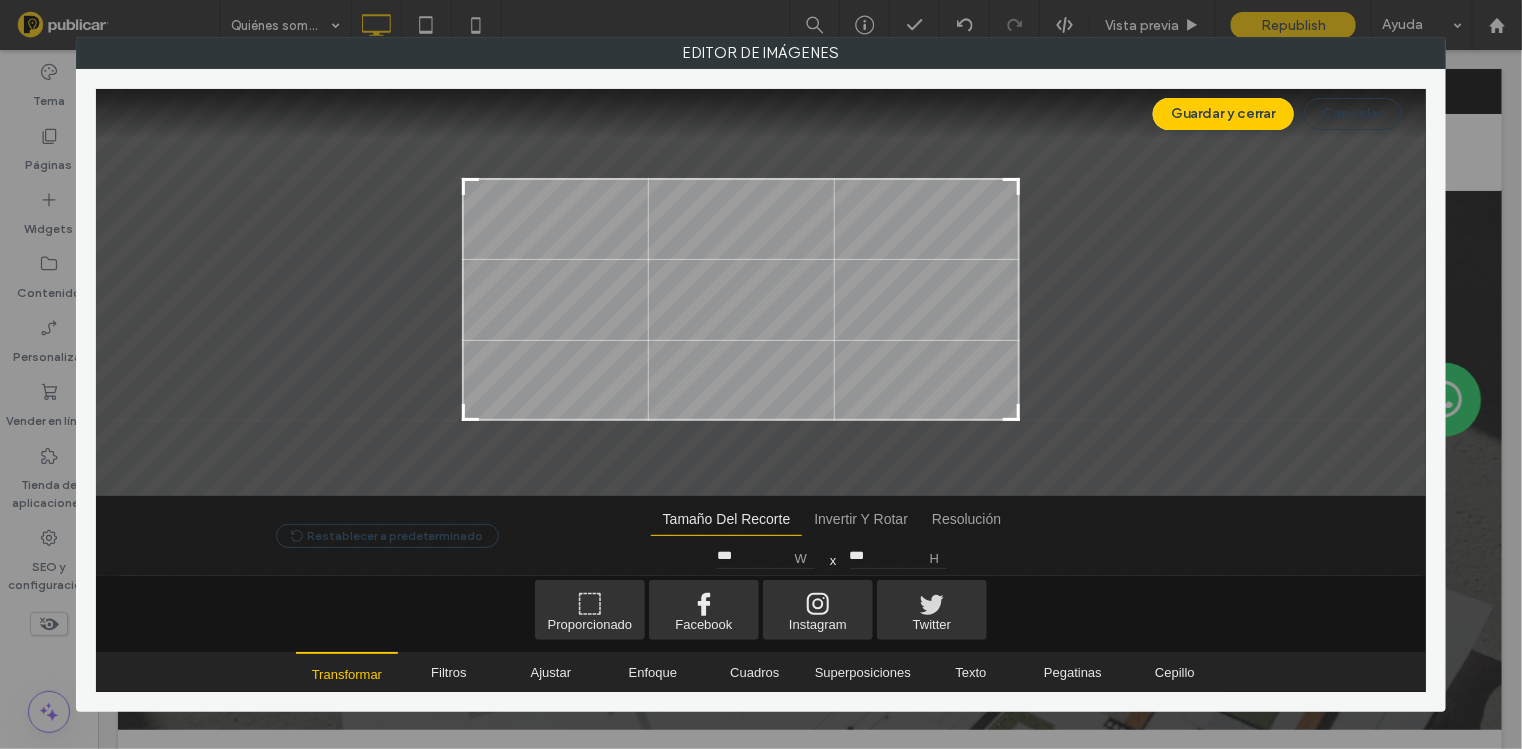 drag, startPoint x: 1000, startPoint y: 144, endPoint x: 1012, endPoint y: 183, distance: 40.804413 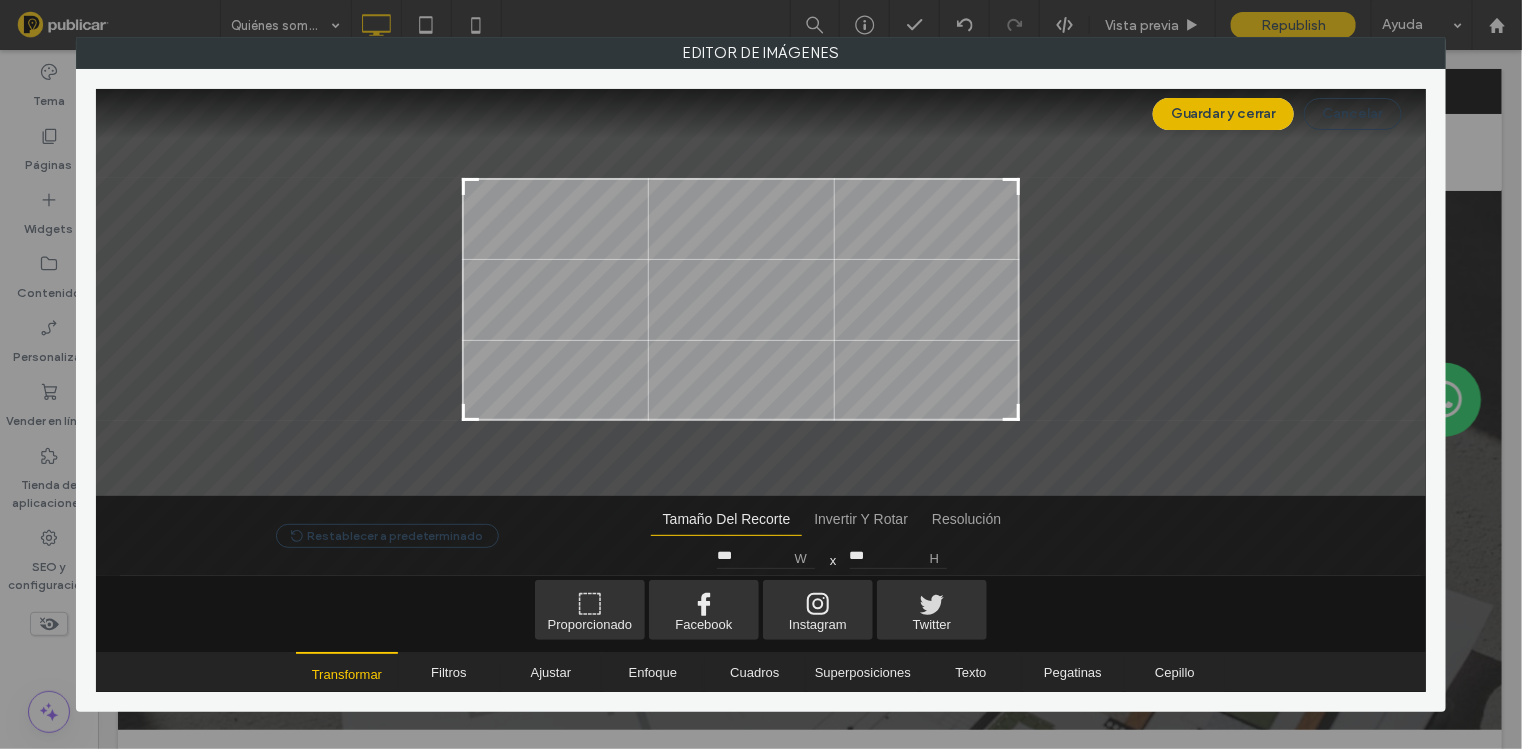 click on "Guardar y cerrar" at bounding box center [1223, 114] 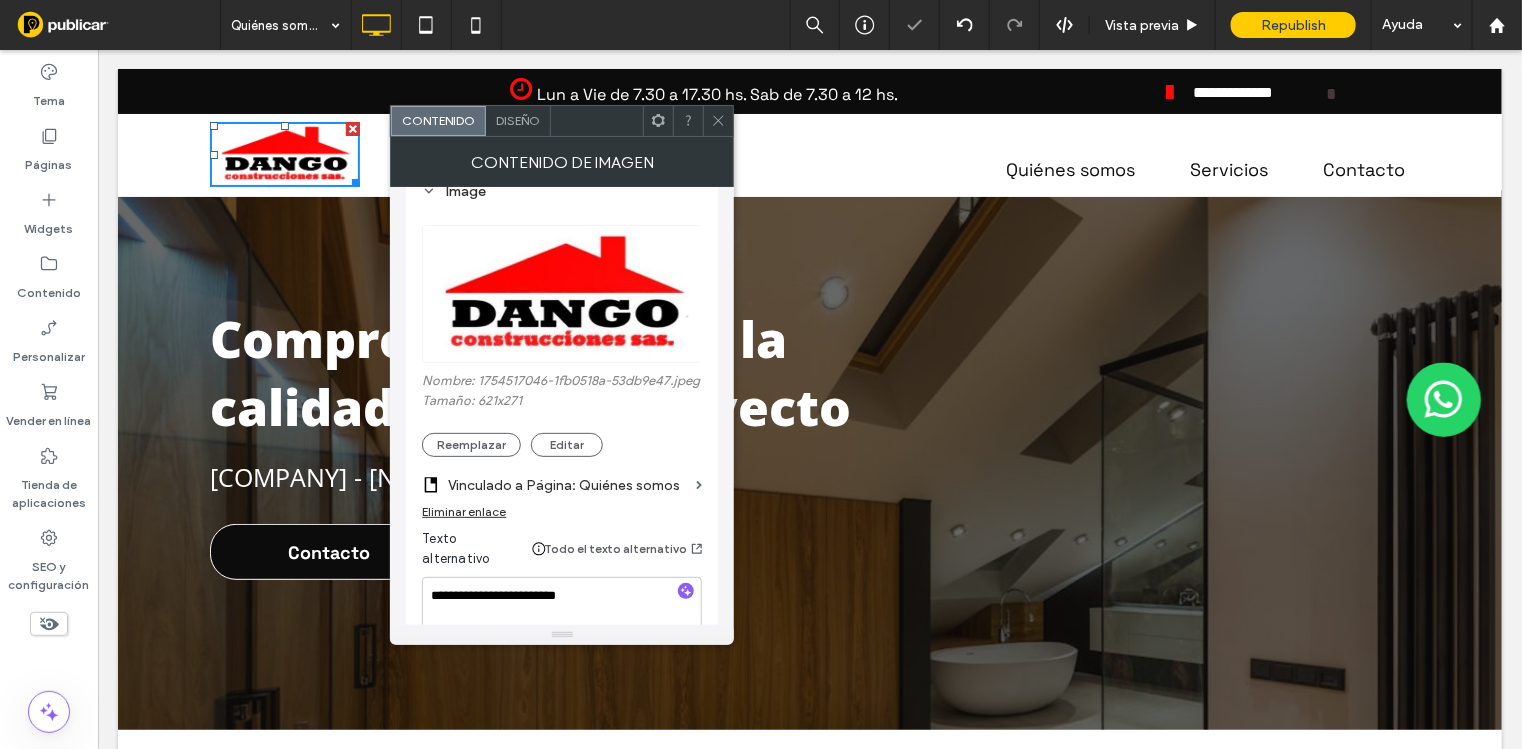 click 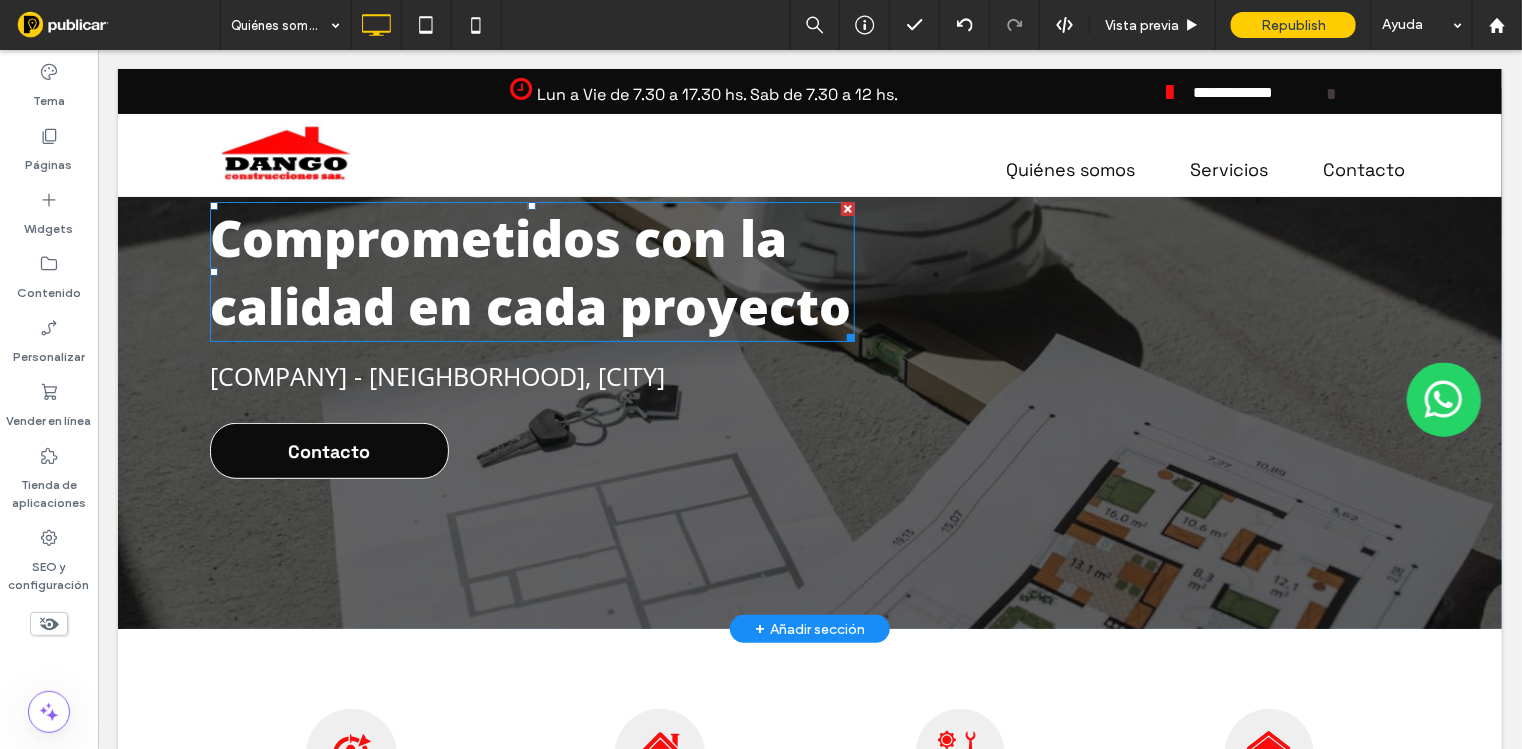 scroll, scrollTop: 0, scrollLeft: 0, axis: both 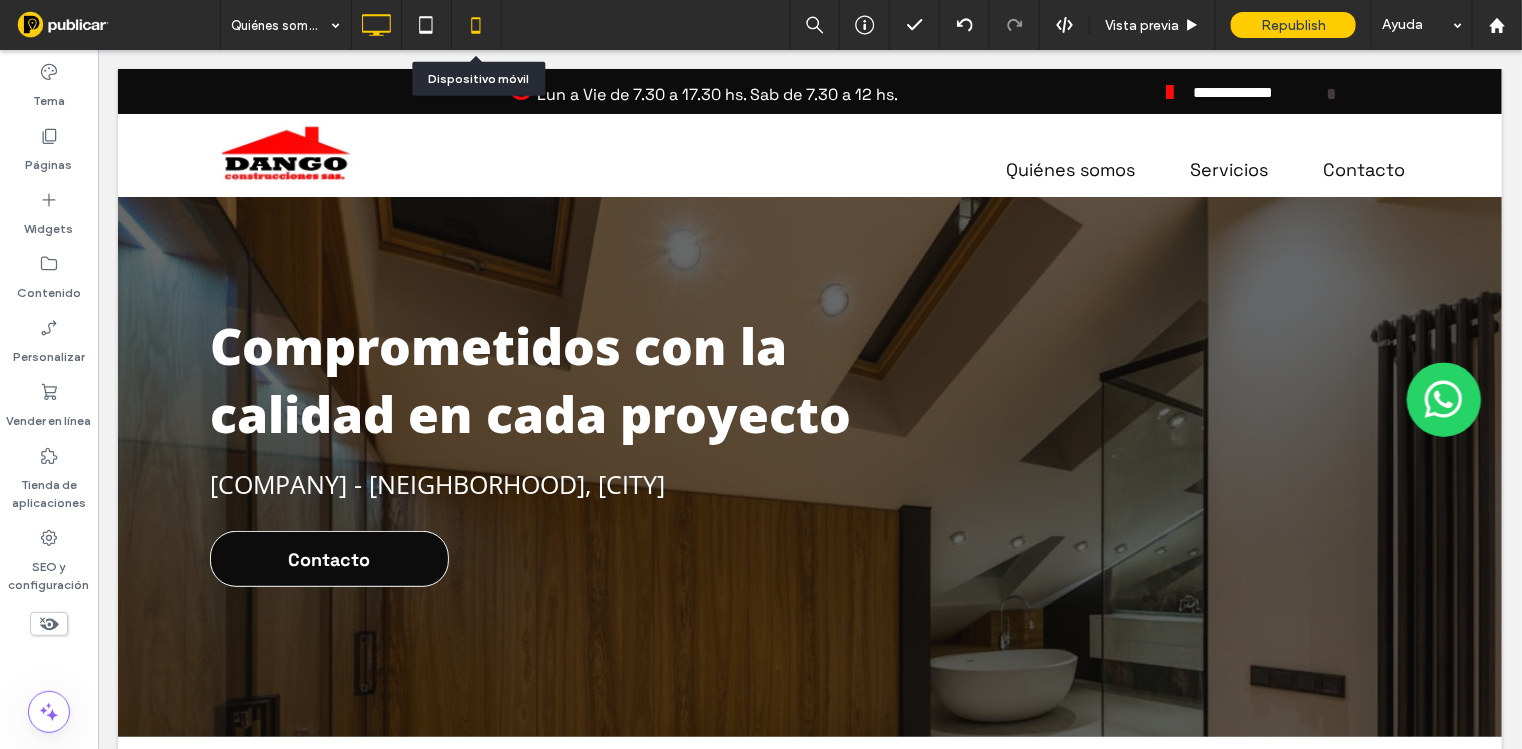 click 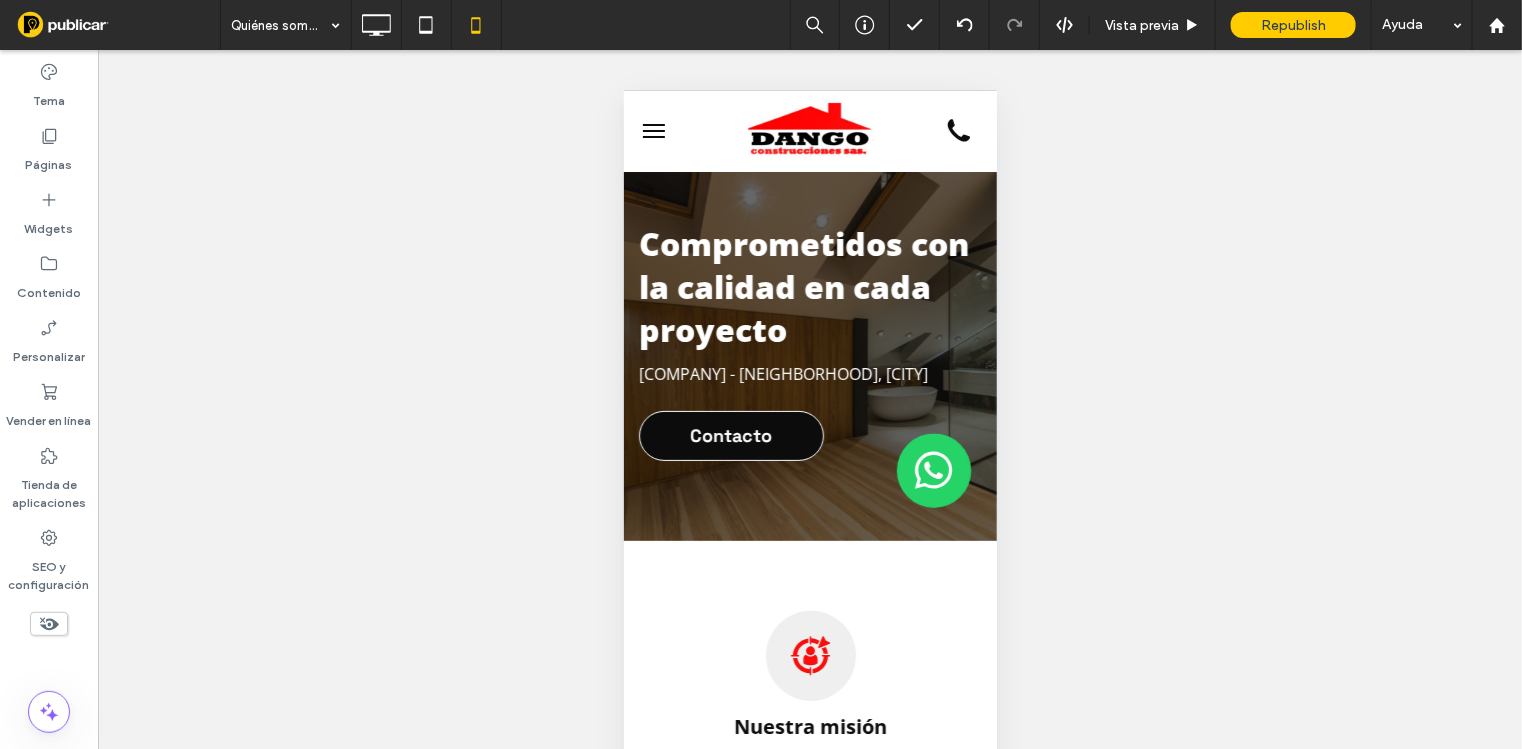 scroll, scrollTop: 0, scrollLeft: 0, axis: both 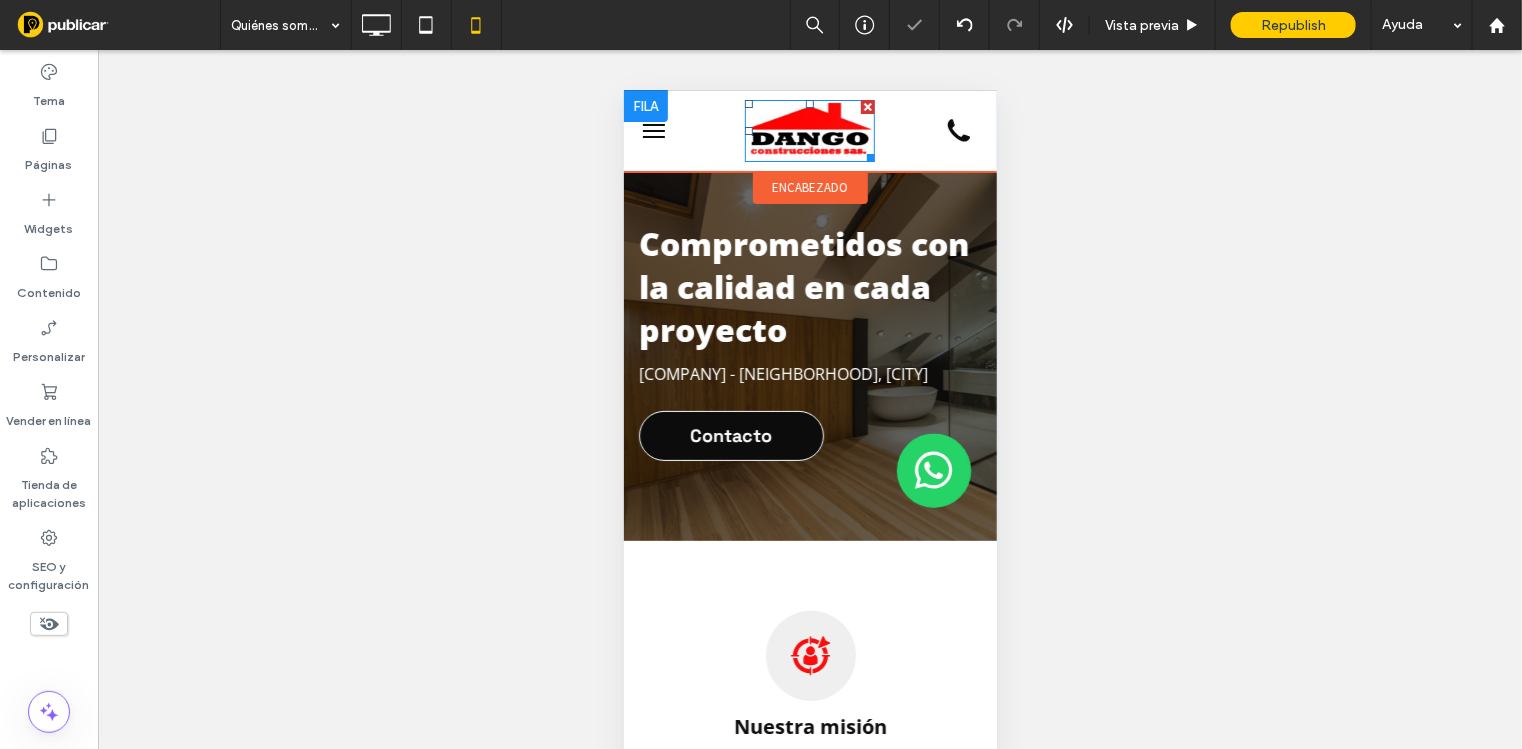 click at bounding box center [809, 130] 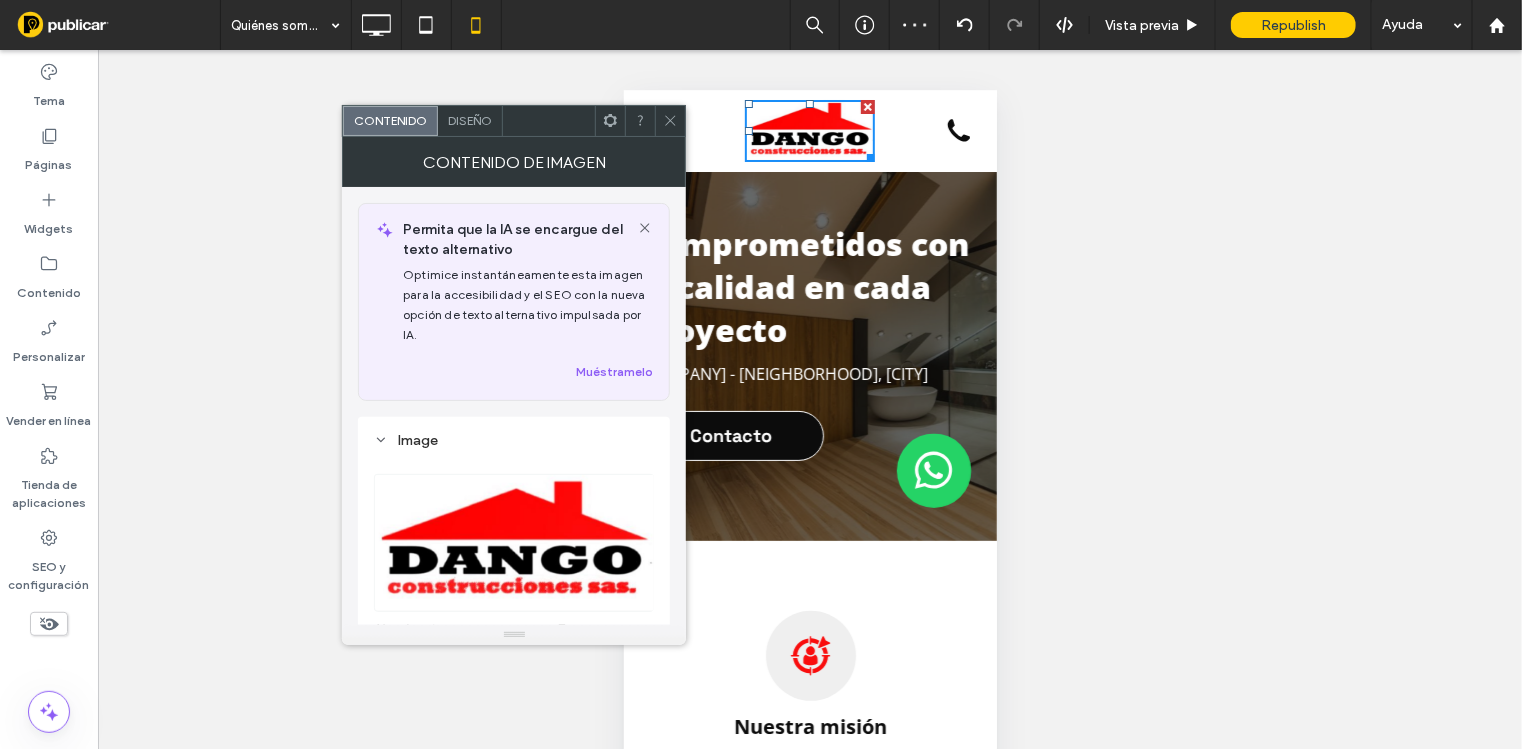 scroll, scrollTop: 249, scrollLeft: 0, axis: vertical 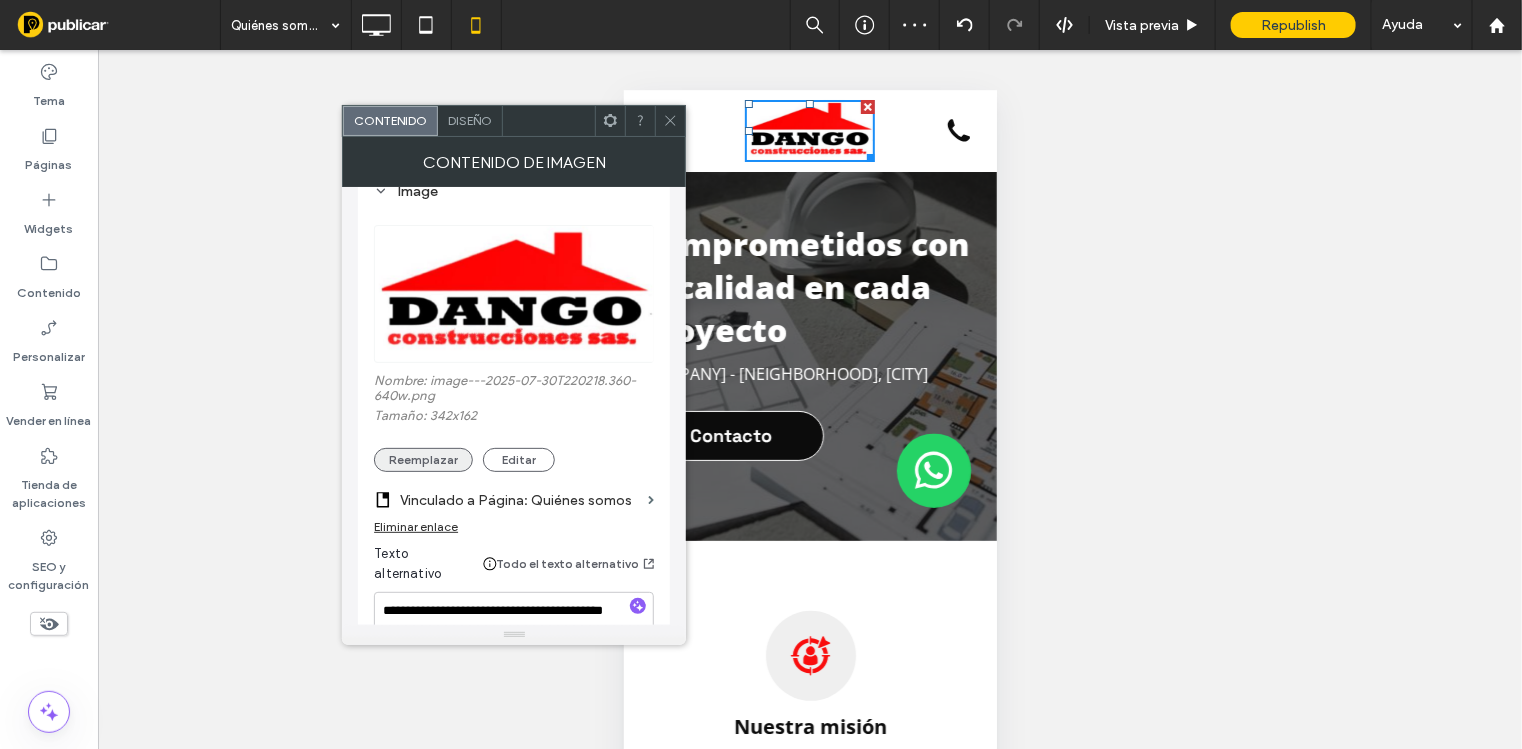 click on "Reemplazar" at bounding box center (423, 460) 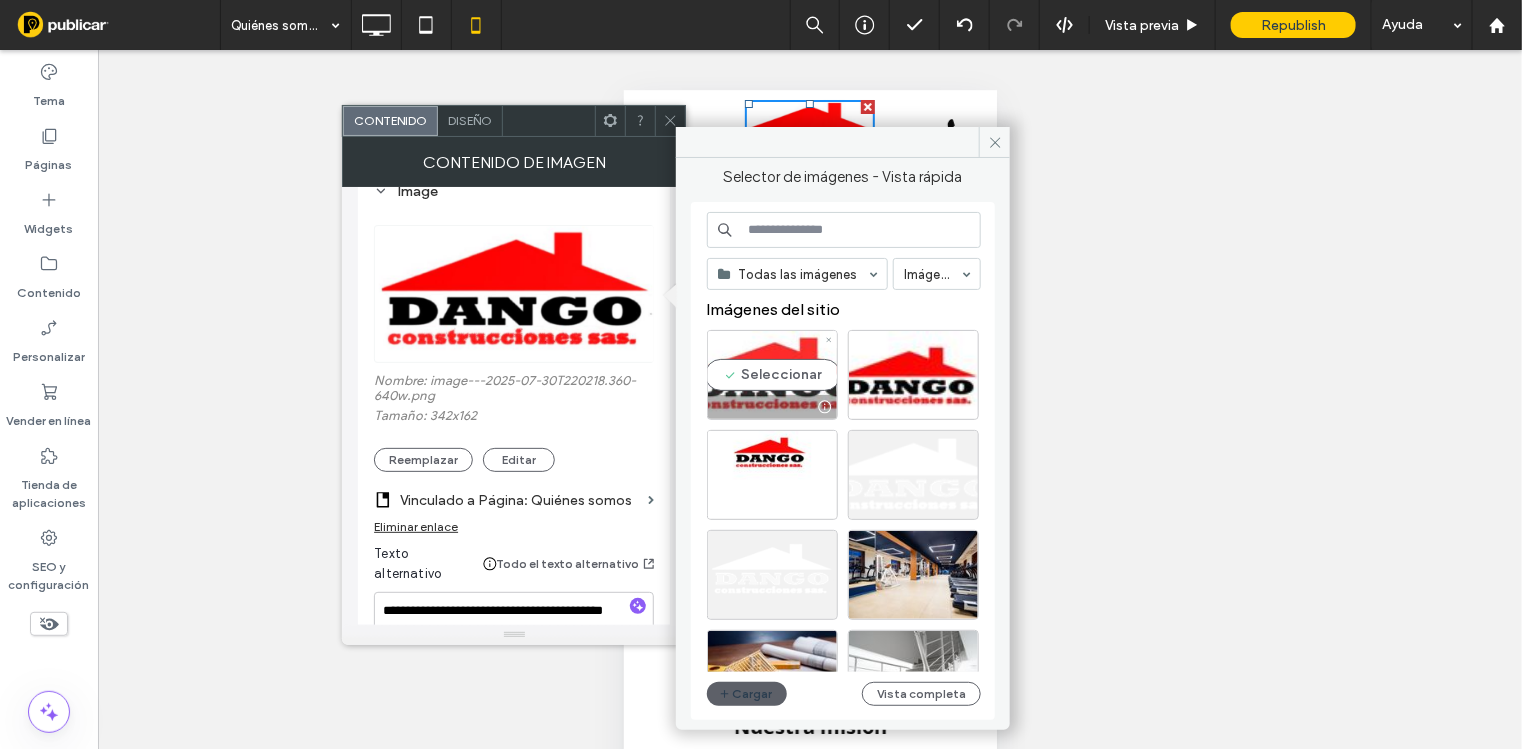 click on "Seleccionar" at bounding box center [772, 375] 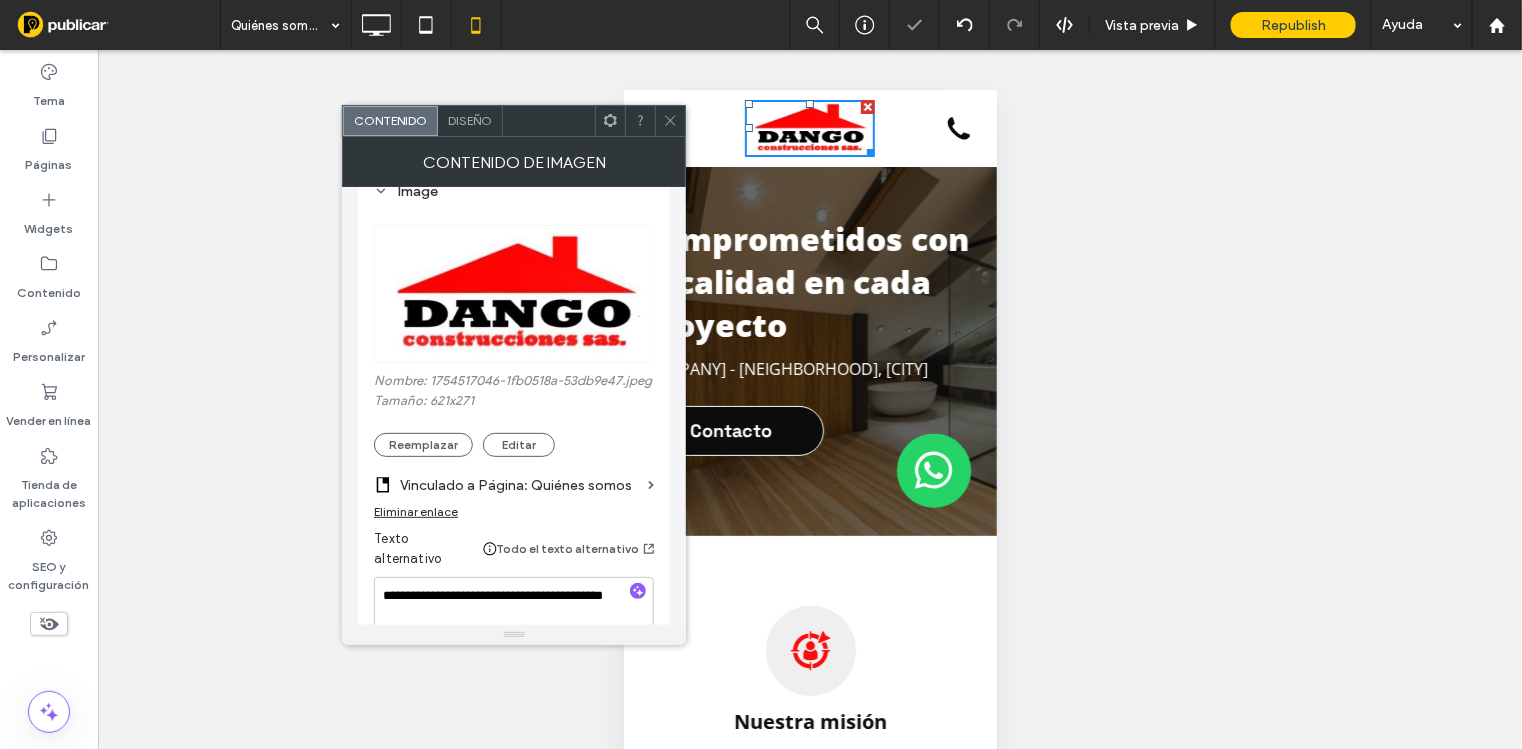 click 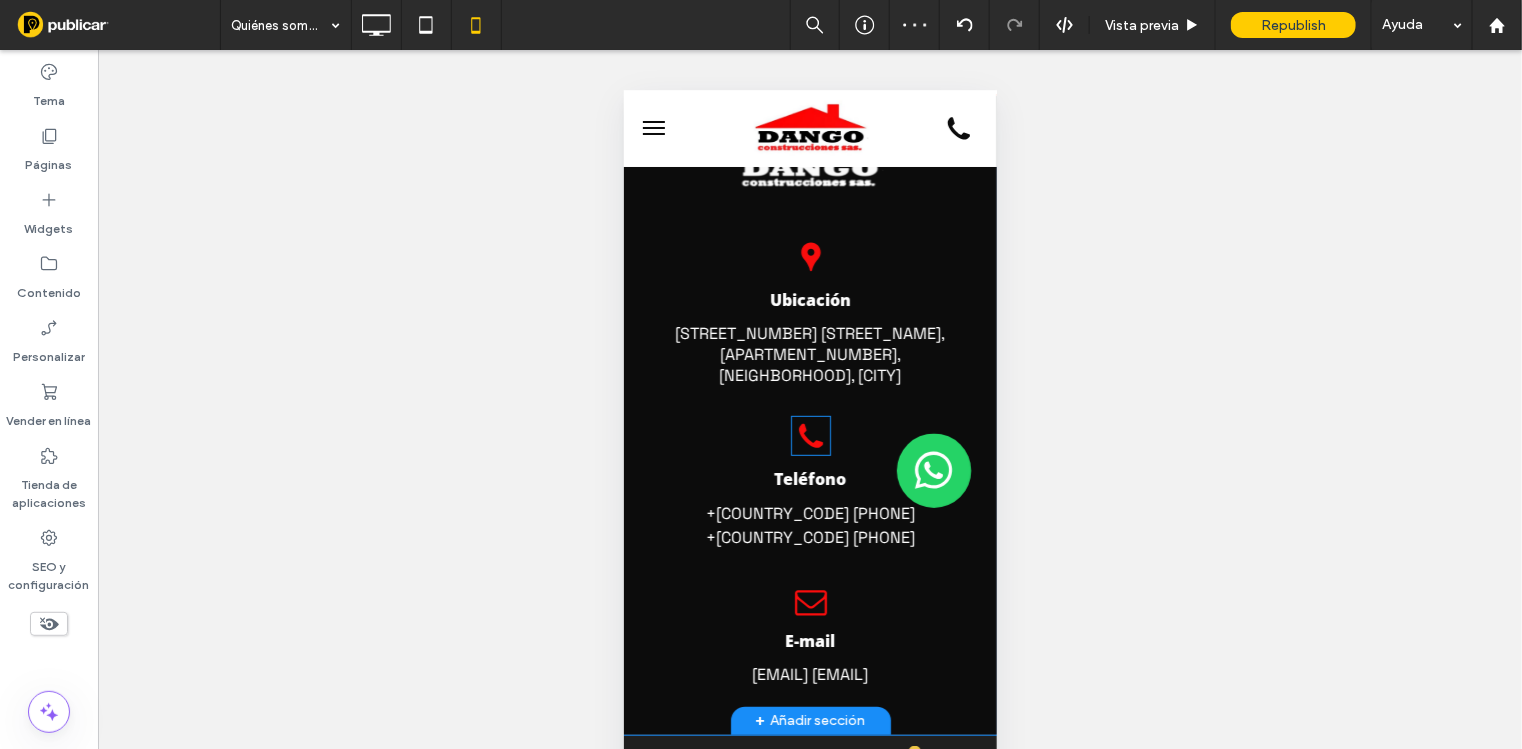 scroll, scrollTop: 3366, scrollLeft: 0, axis: vertical 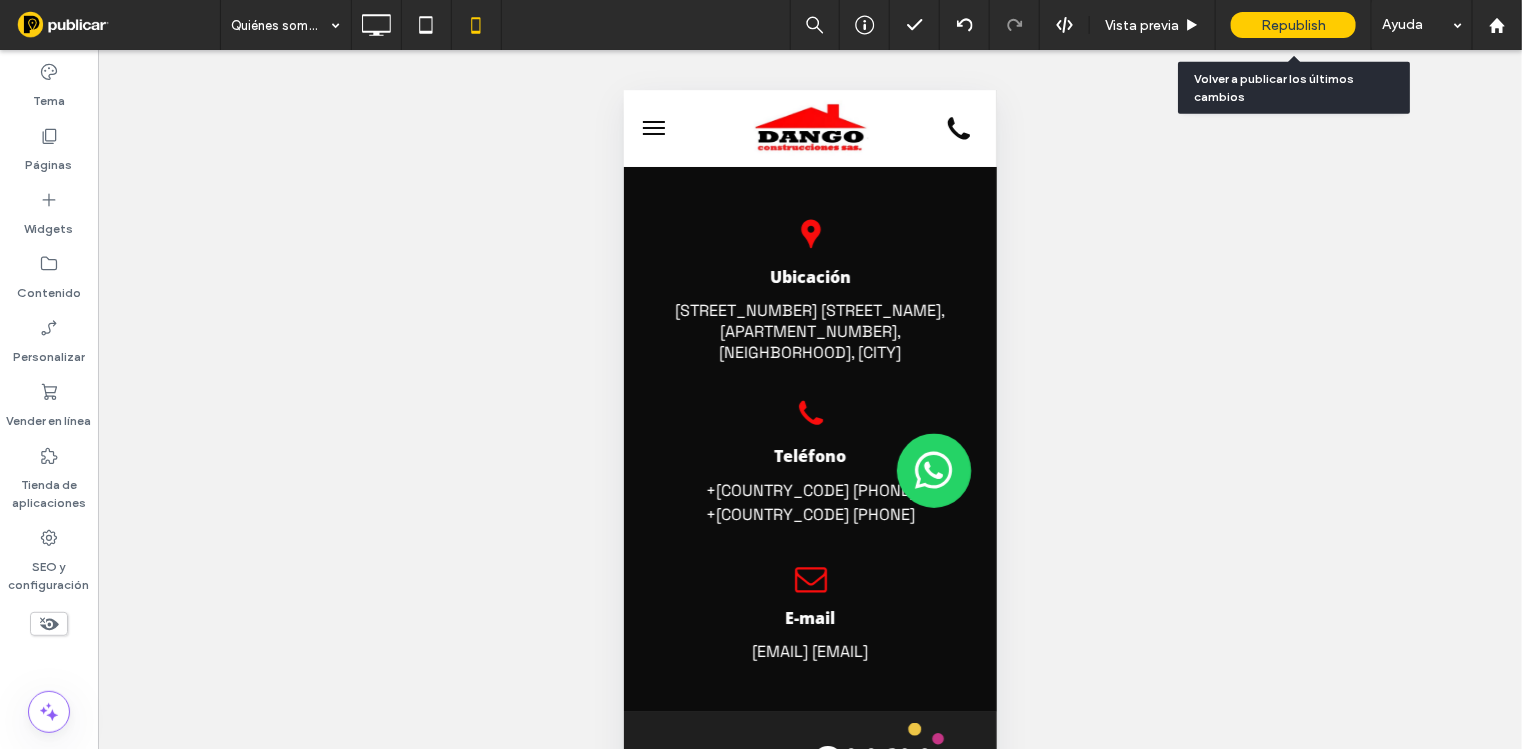 click on "Republish" at bounding box center [1293, 25] 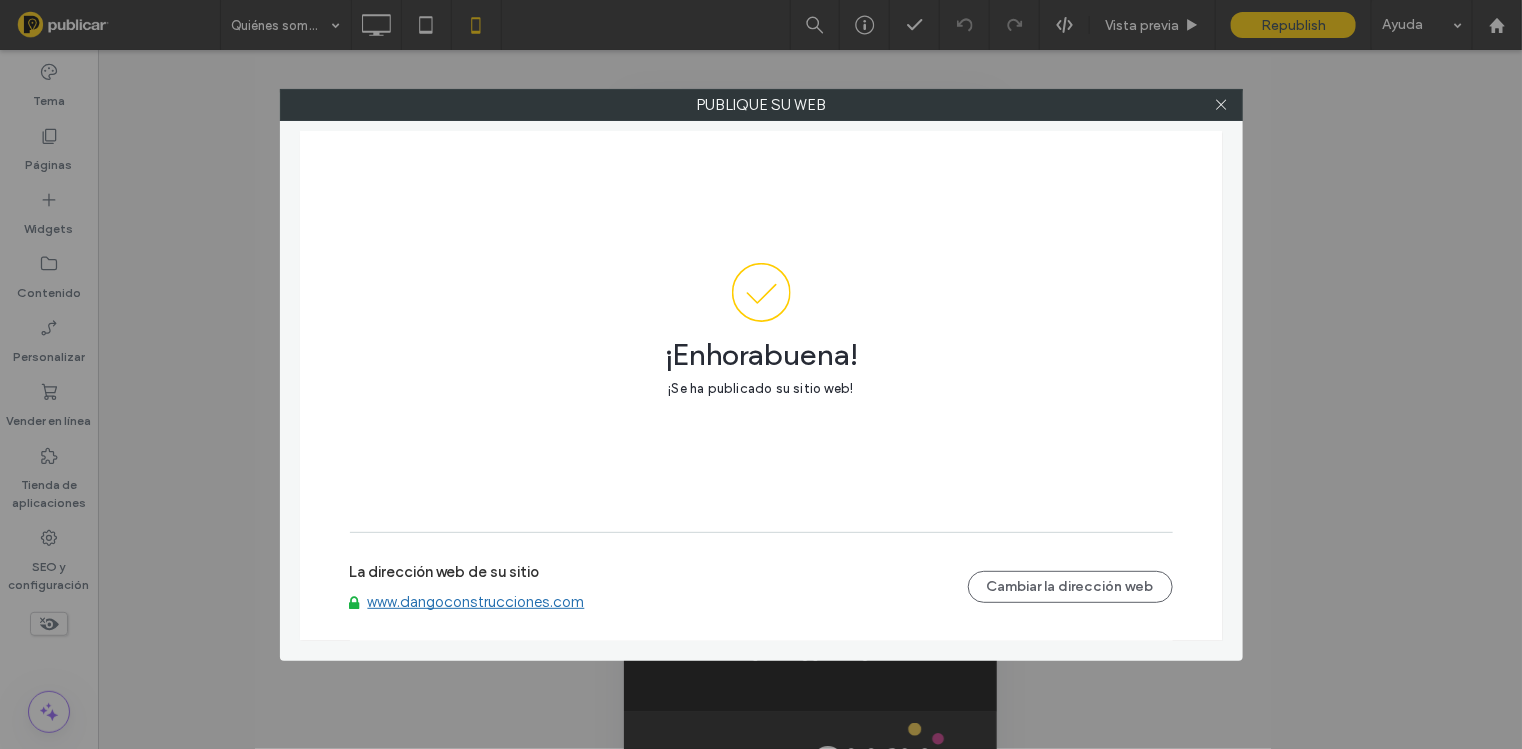 click on "www.dangoconstrucciones.com" at bounding box center [476, 602] 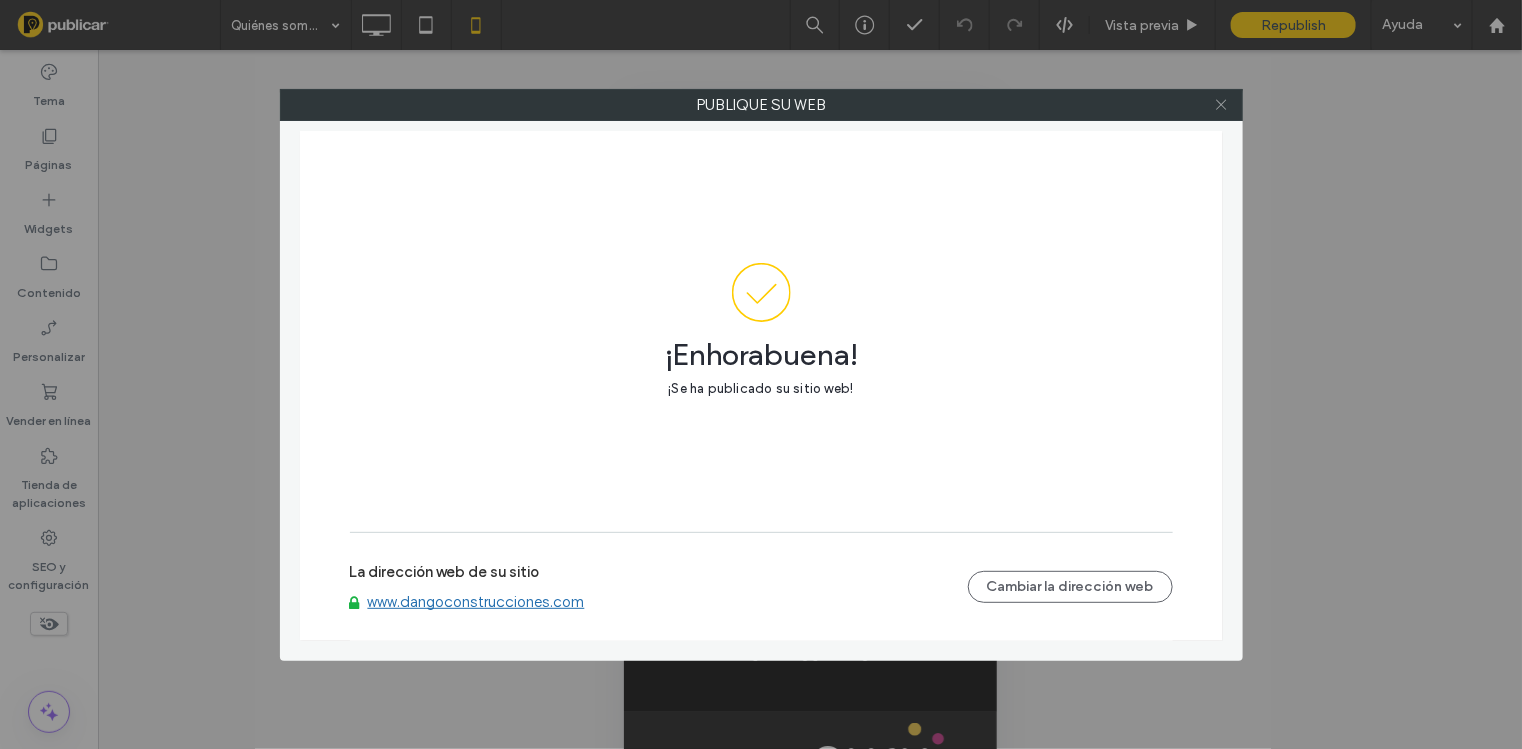 click 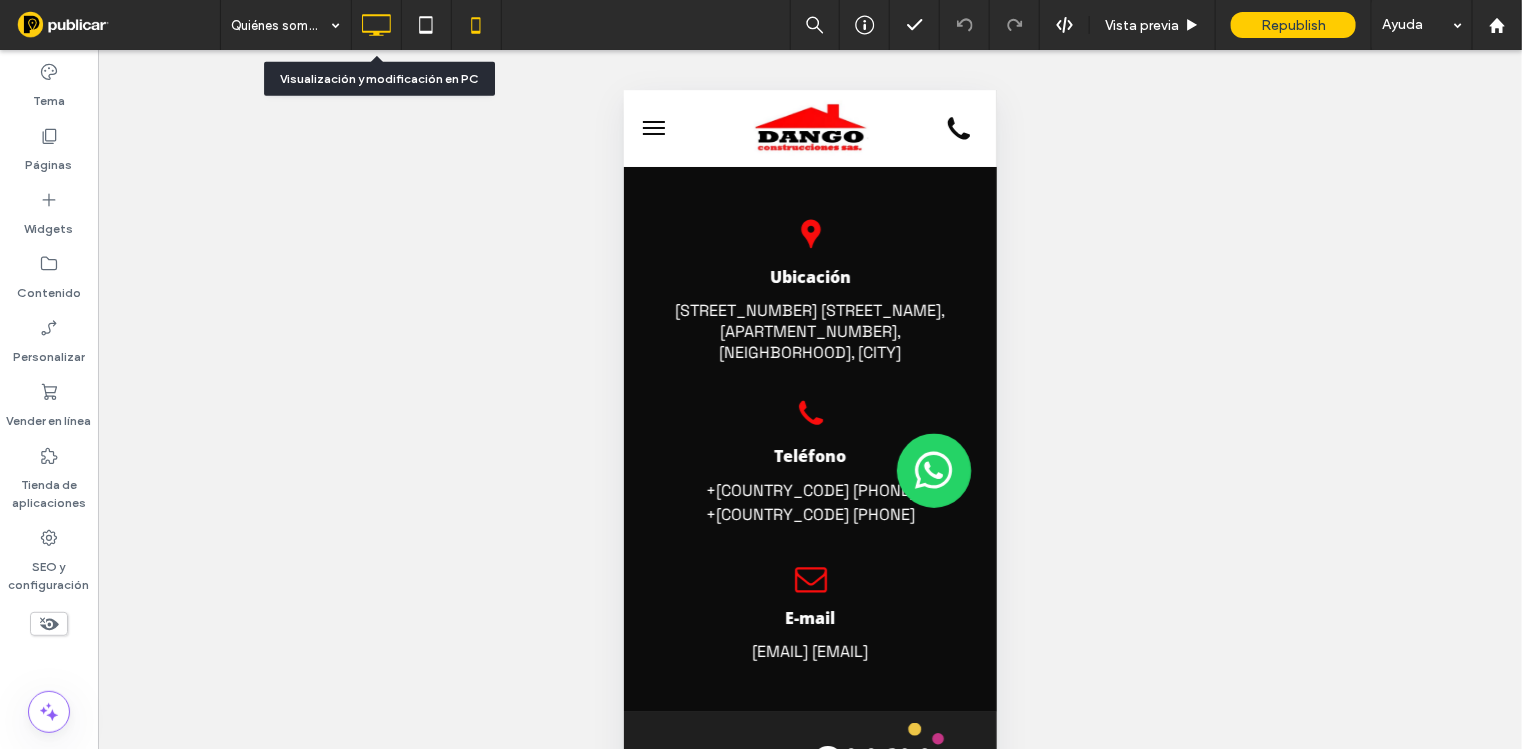 click 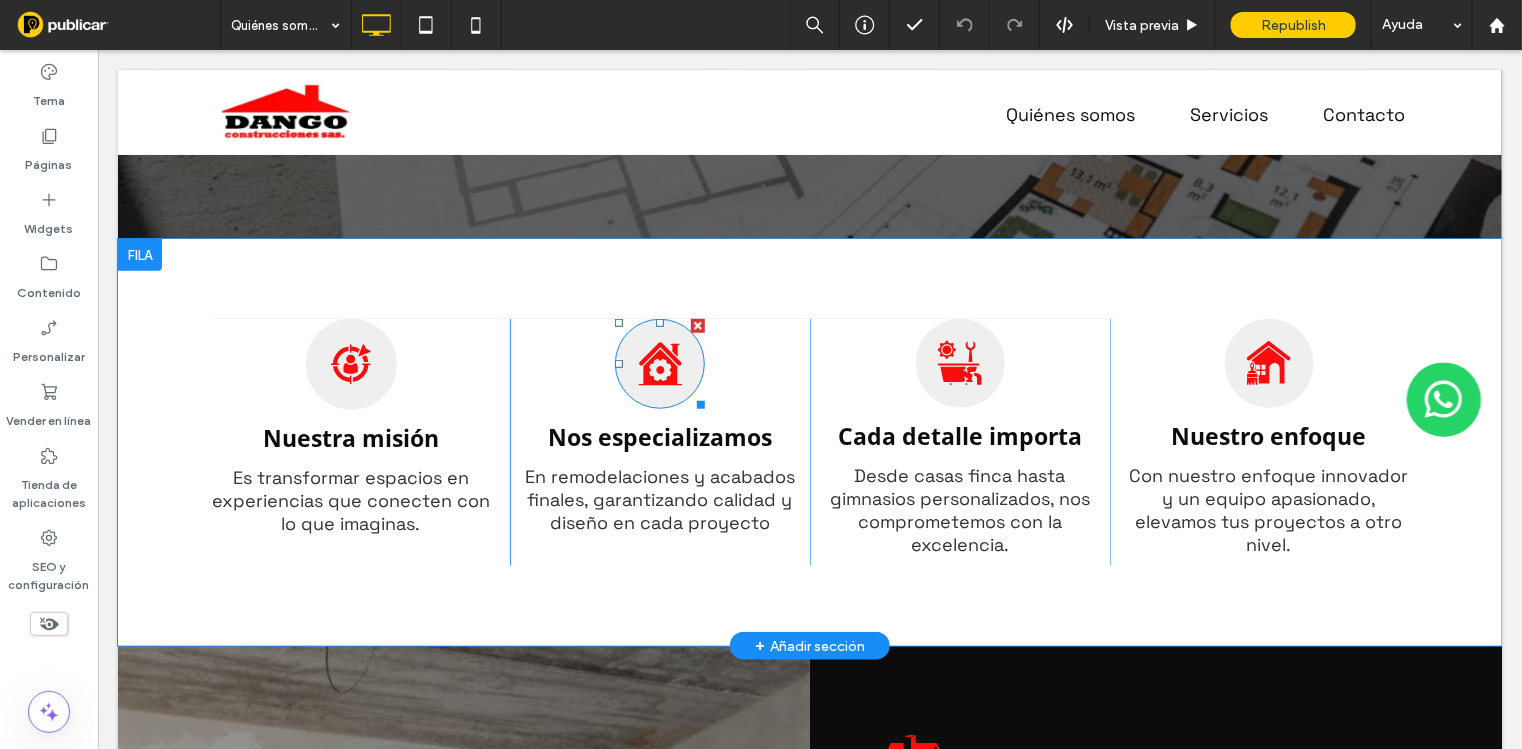 scroll, scrollTop: 0, scrollLeft: 0, axis: both 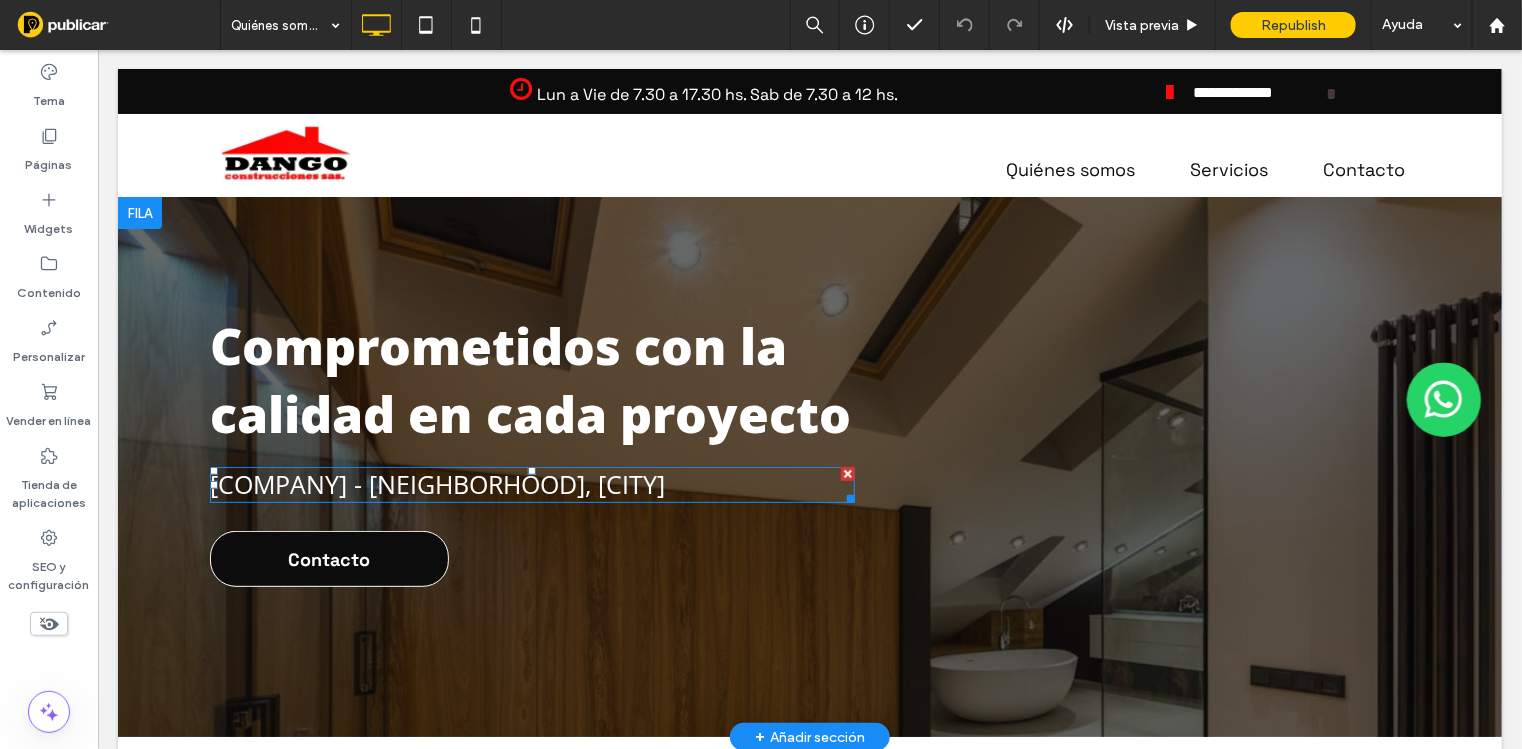 click on "Dango Construcciones SAS - Bosa, Bogotá" at bounding box center (436, 483) 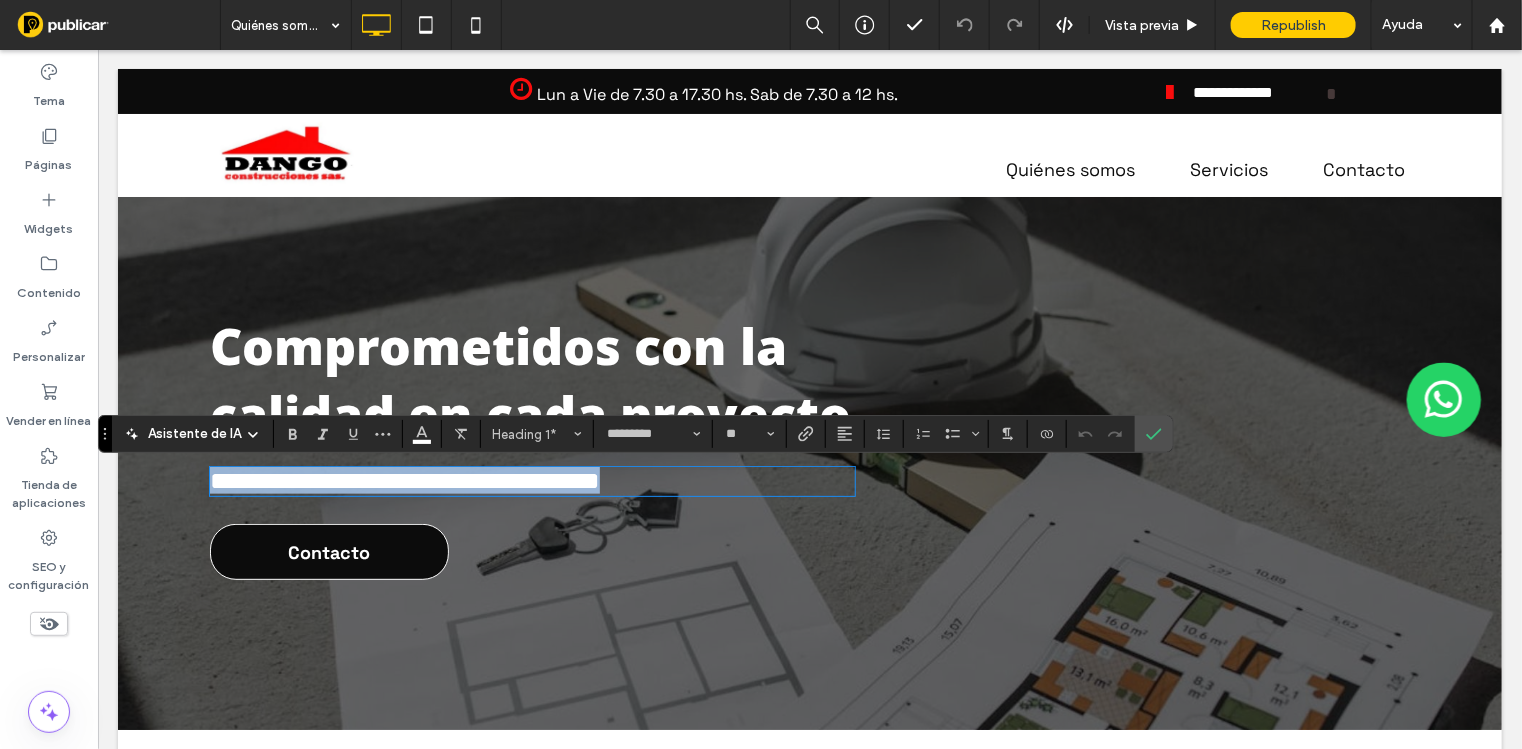 click on "**********" at bounding box center [404, 479] 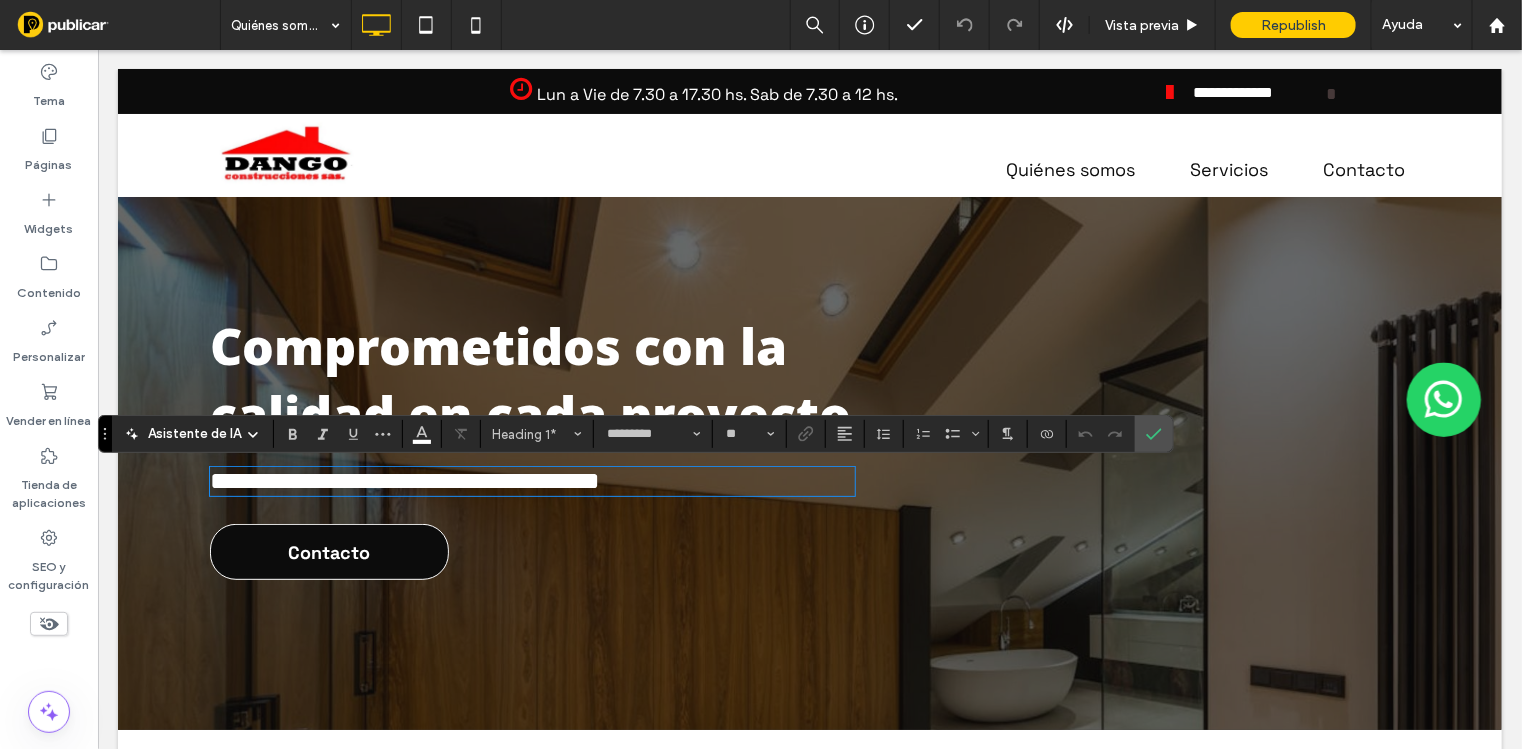 click on "**********" at bounding box center (404, 479) 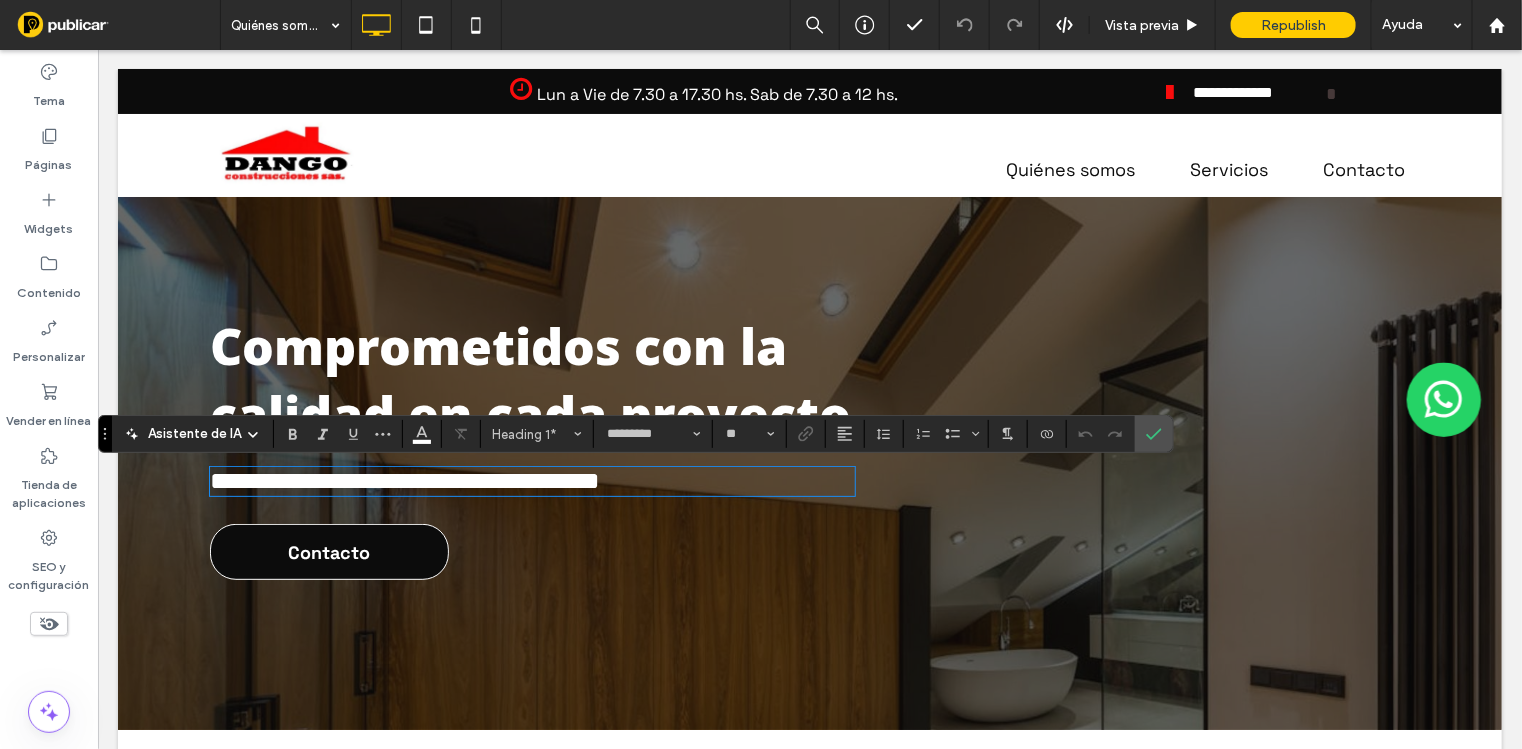 type 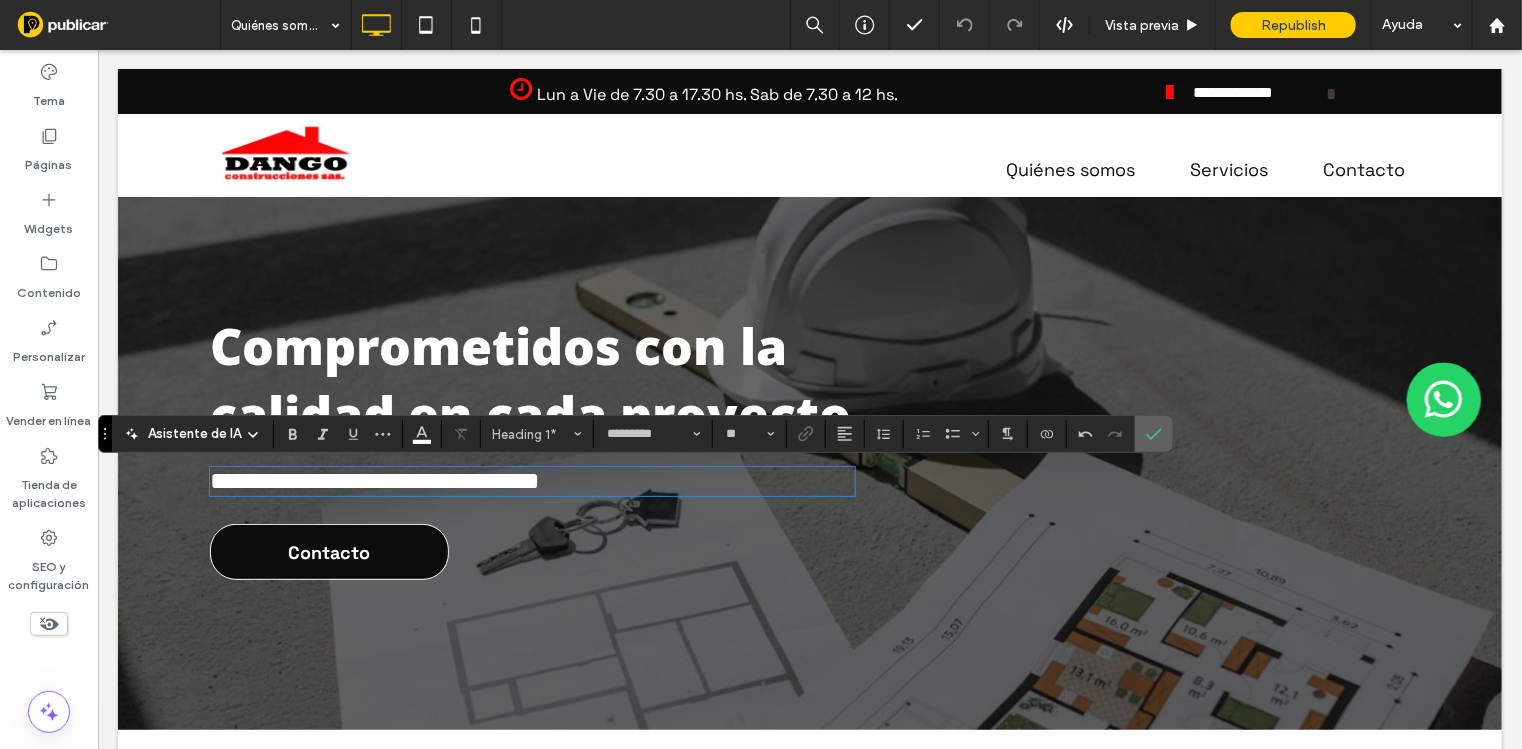 click 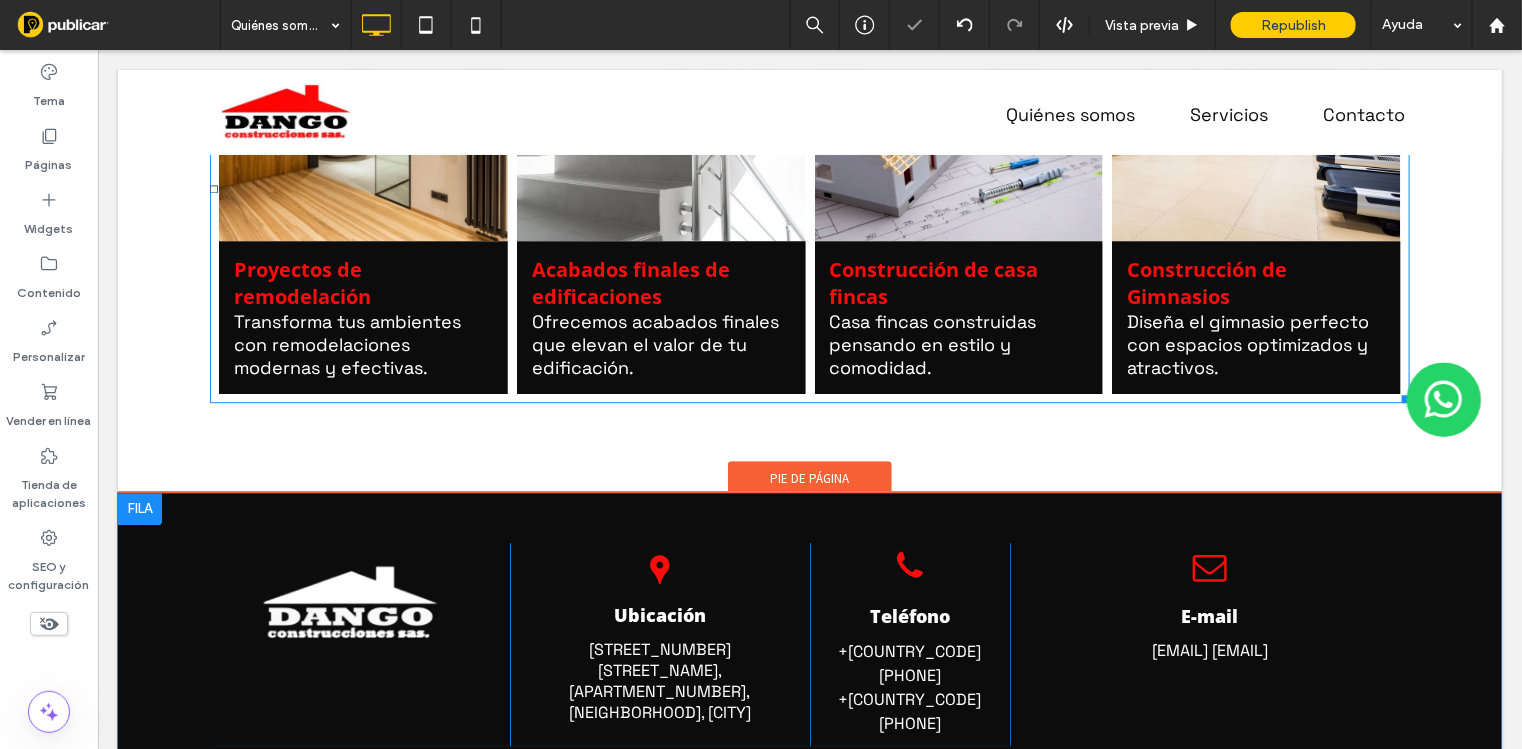 scroll, scrollTop: 2248, scrollLeft: 0, axis: vertical 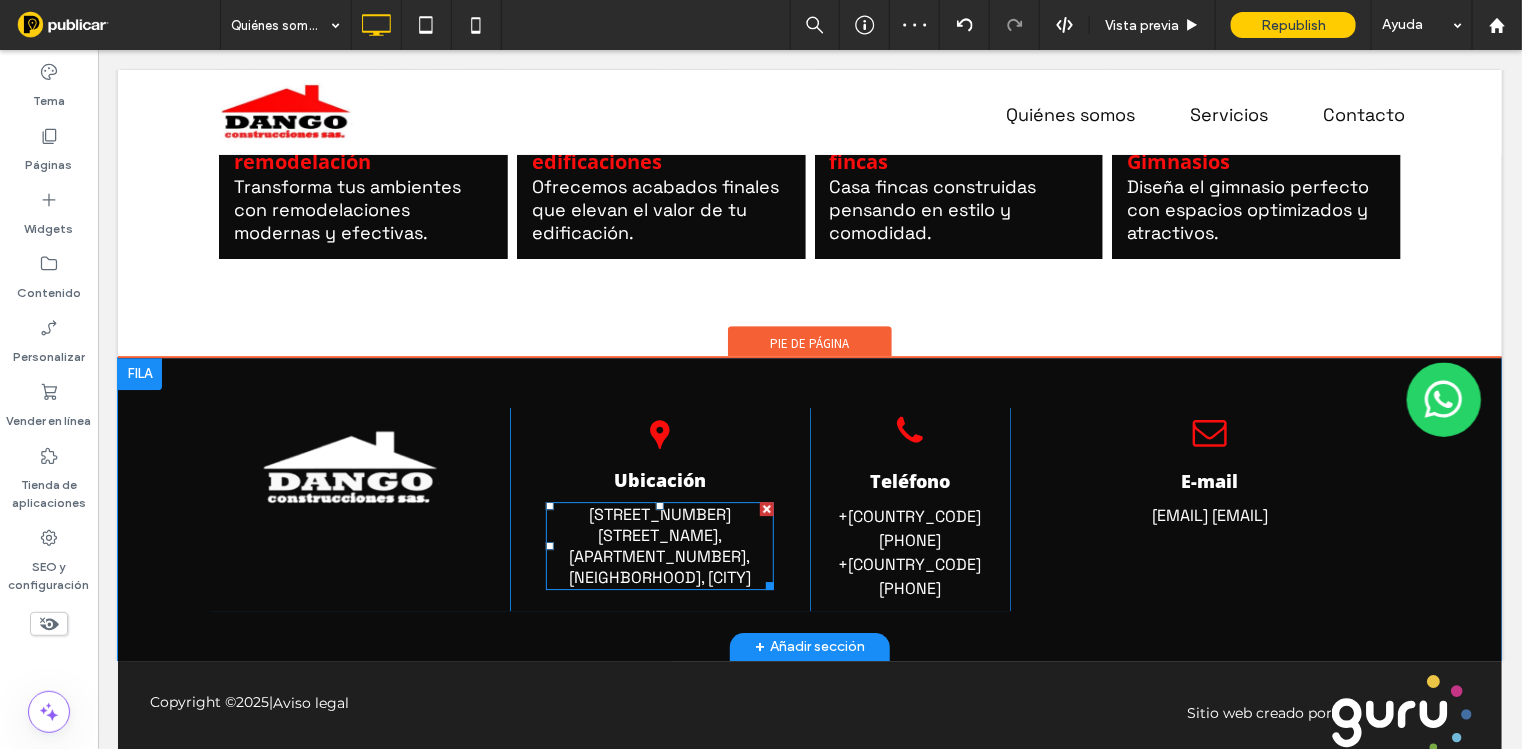 click on "Transversal 70 No. 59C‑25 Sur, Torre 7 apto 325," at bounding box center (659, 534) 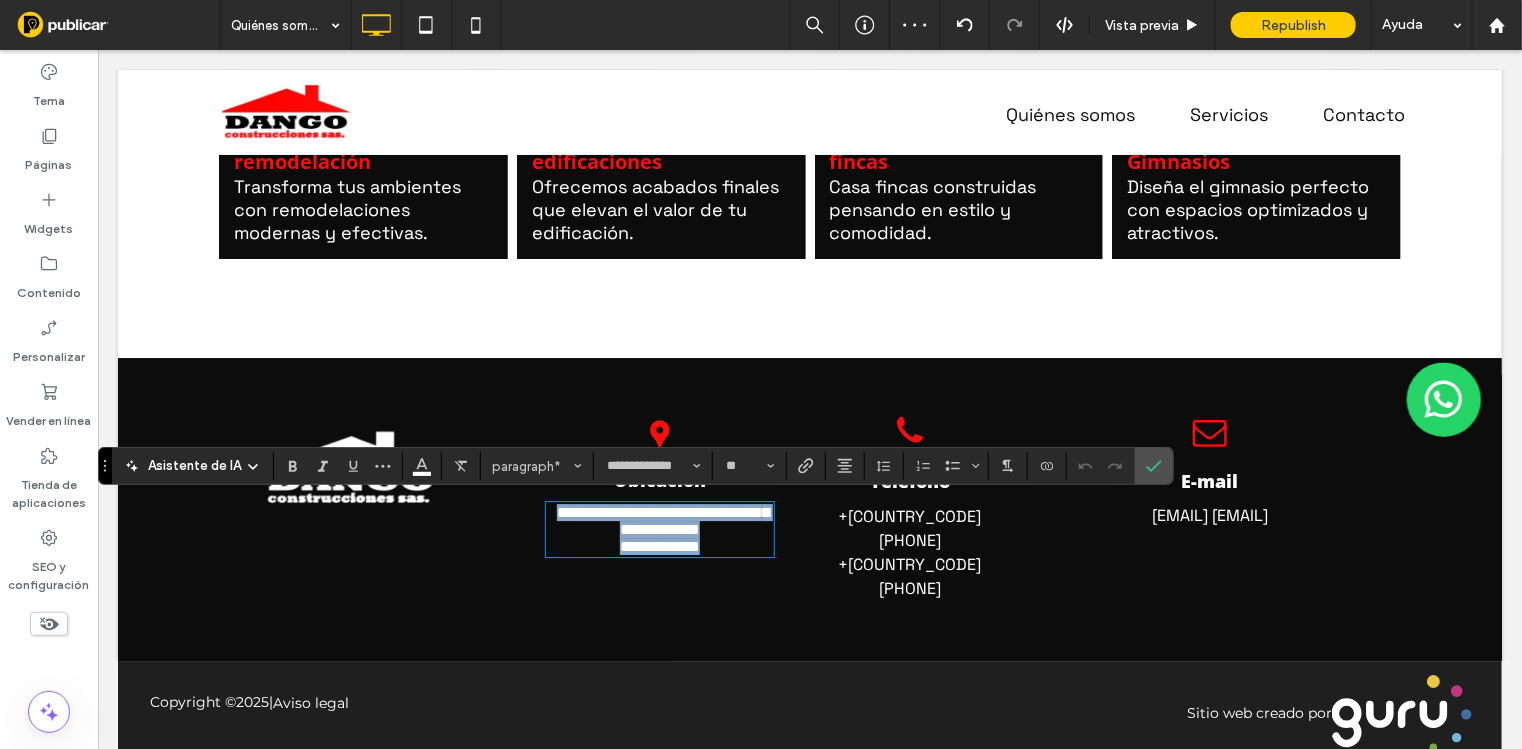 click on "**********" at bounding box center [659, 545] 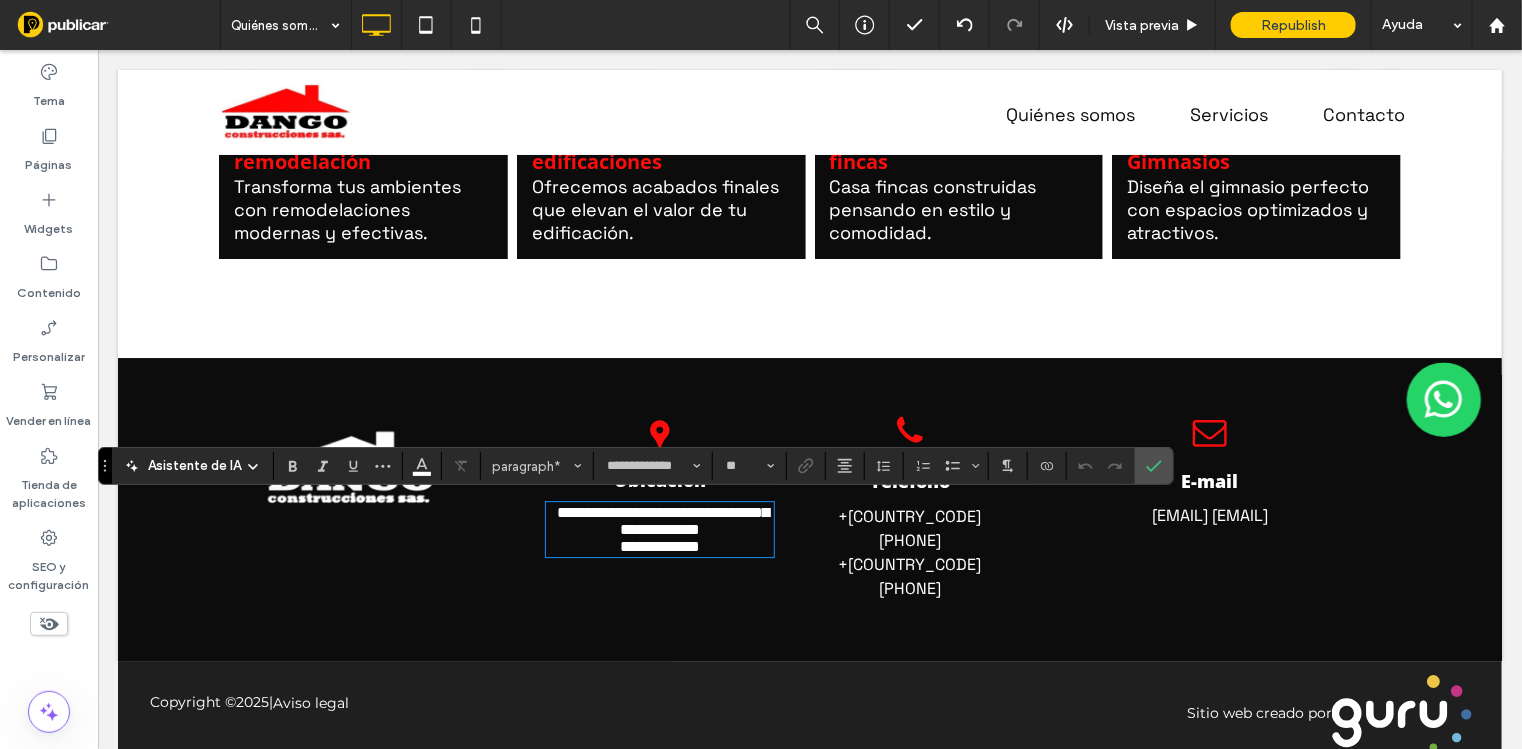 type 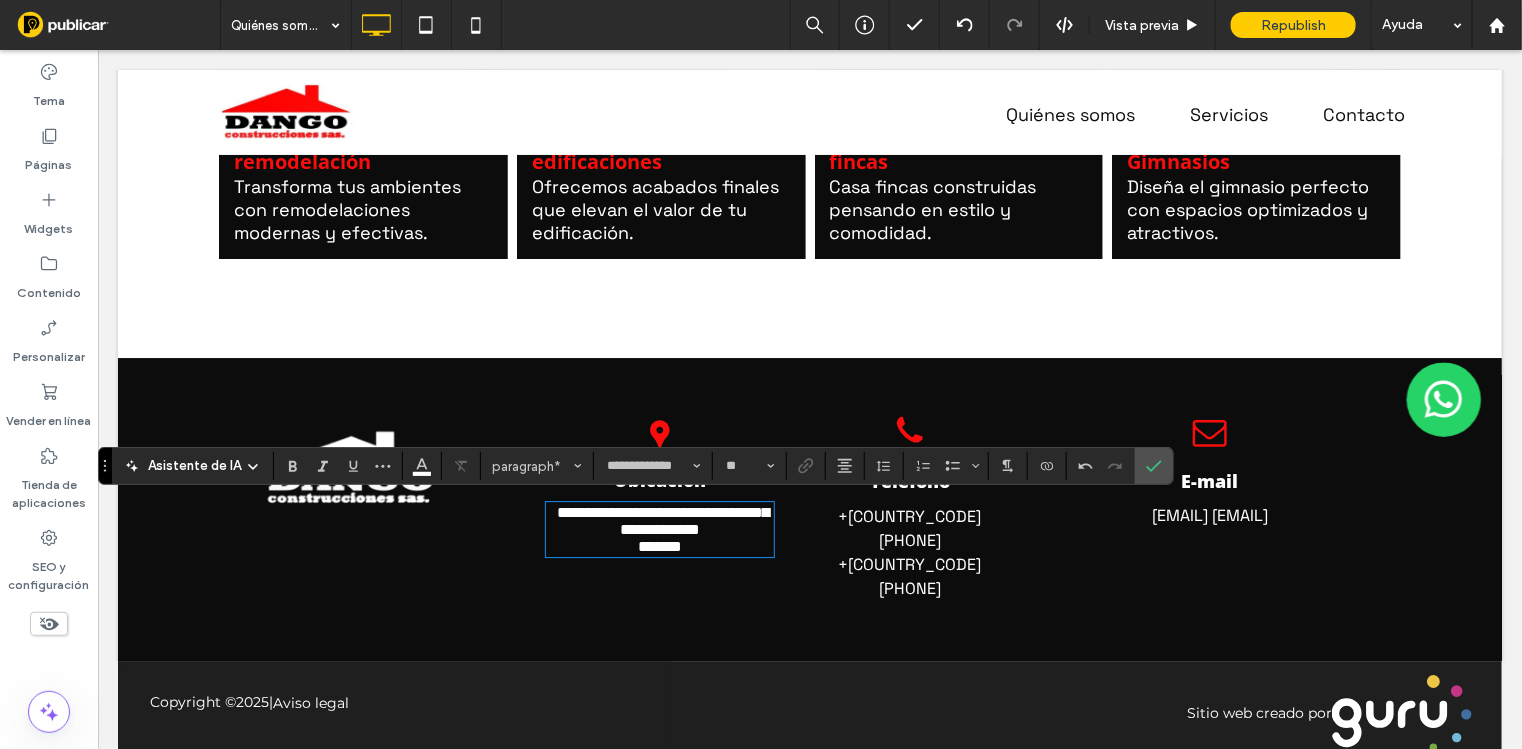 scroll, scrollTop: 2235, scrollLeft: 0, axis: vertical 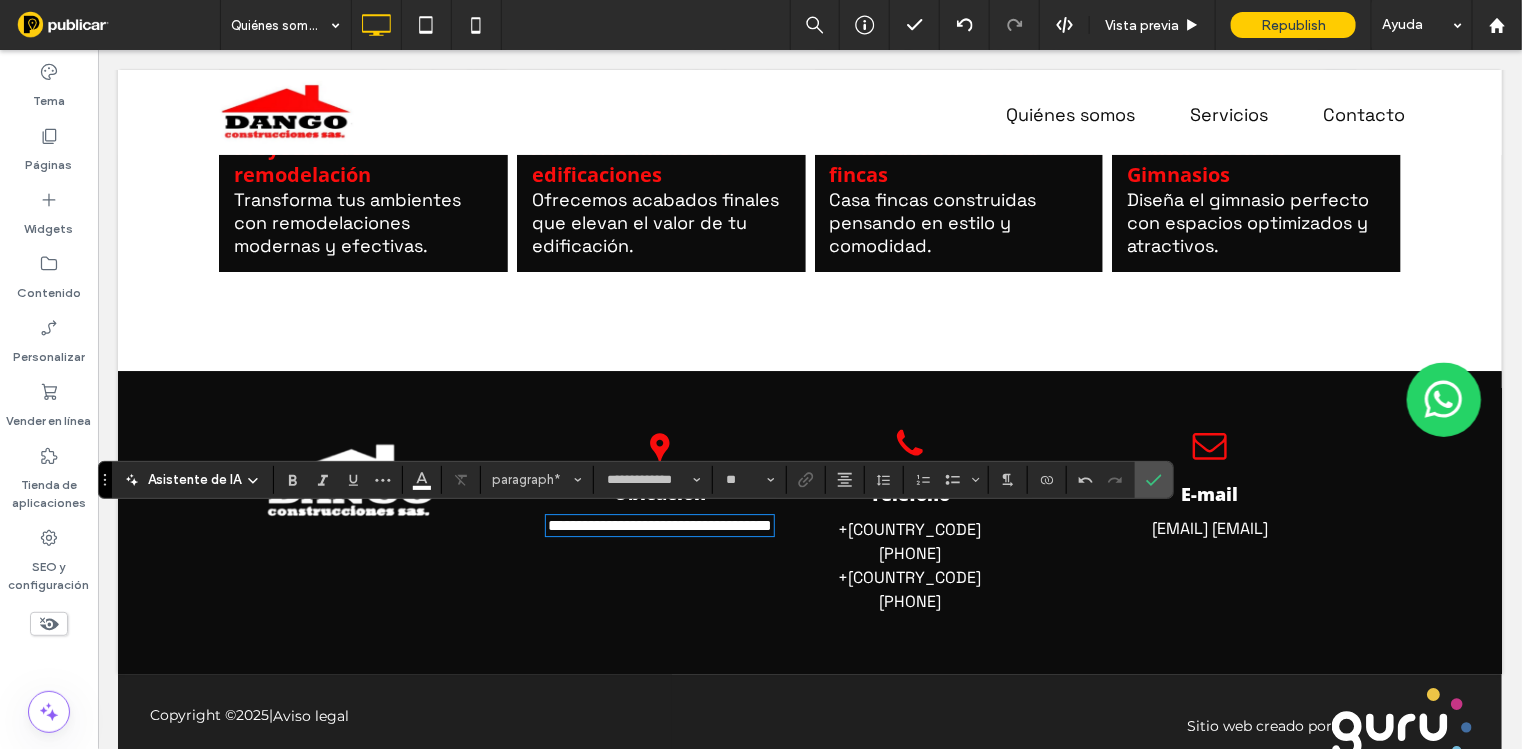 click on "**********" at bounding box center (659, 524) 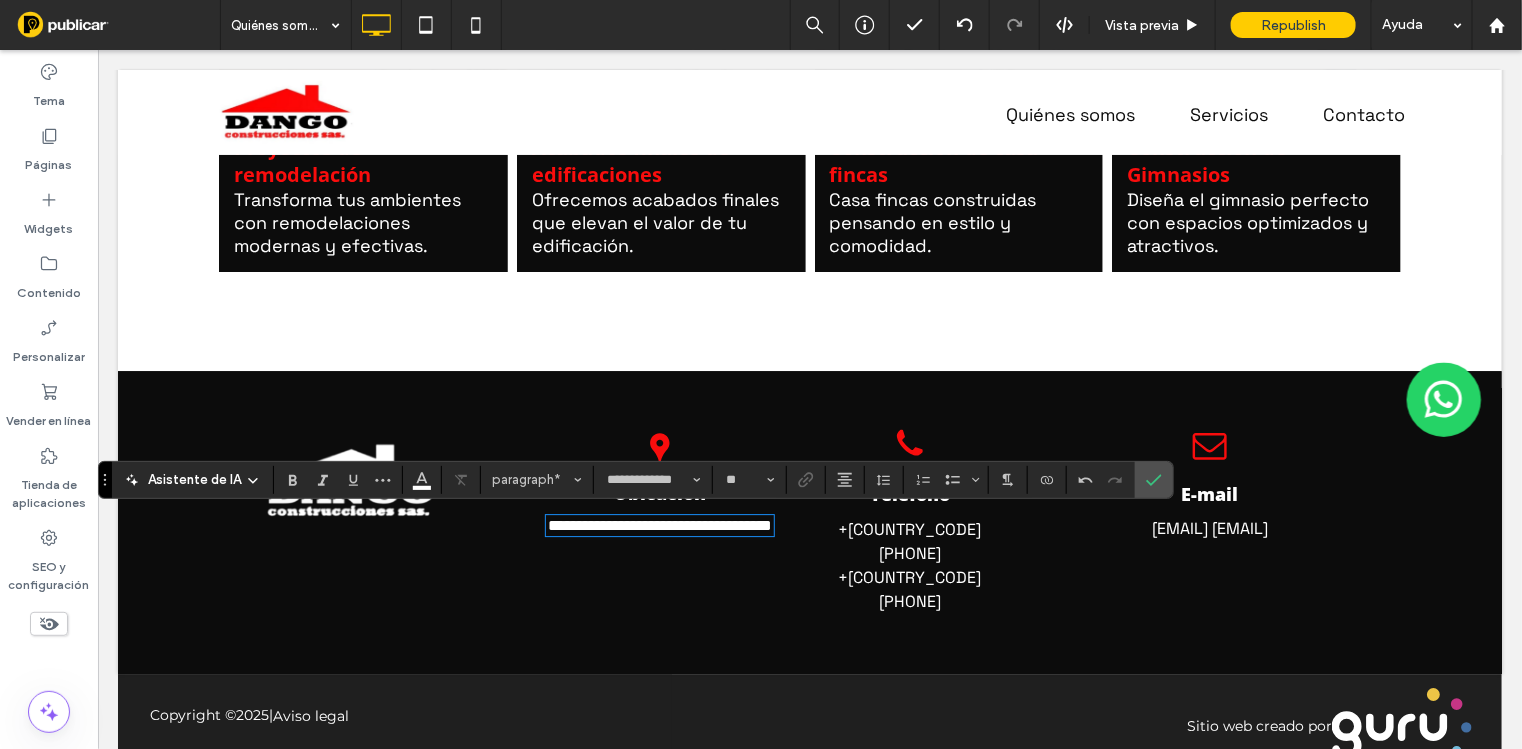 click on "**********" at bounding box center (659, 524) 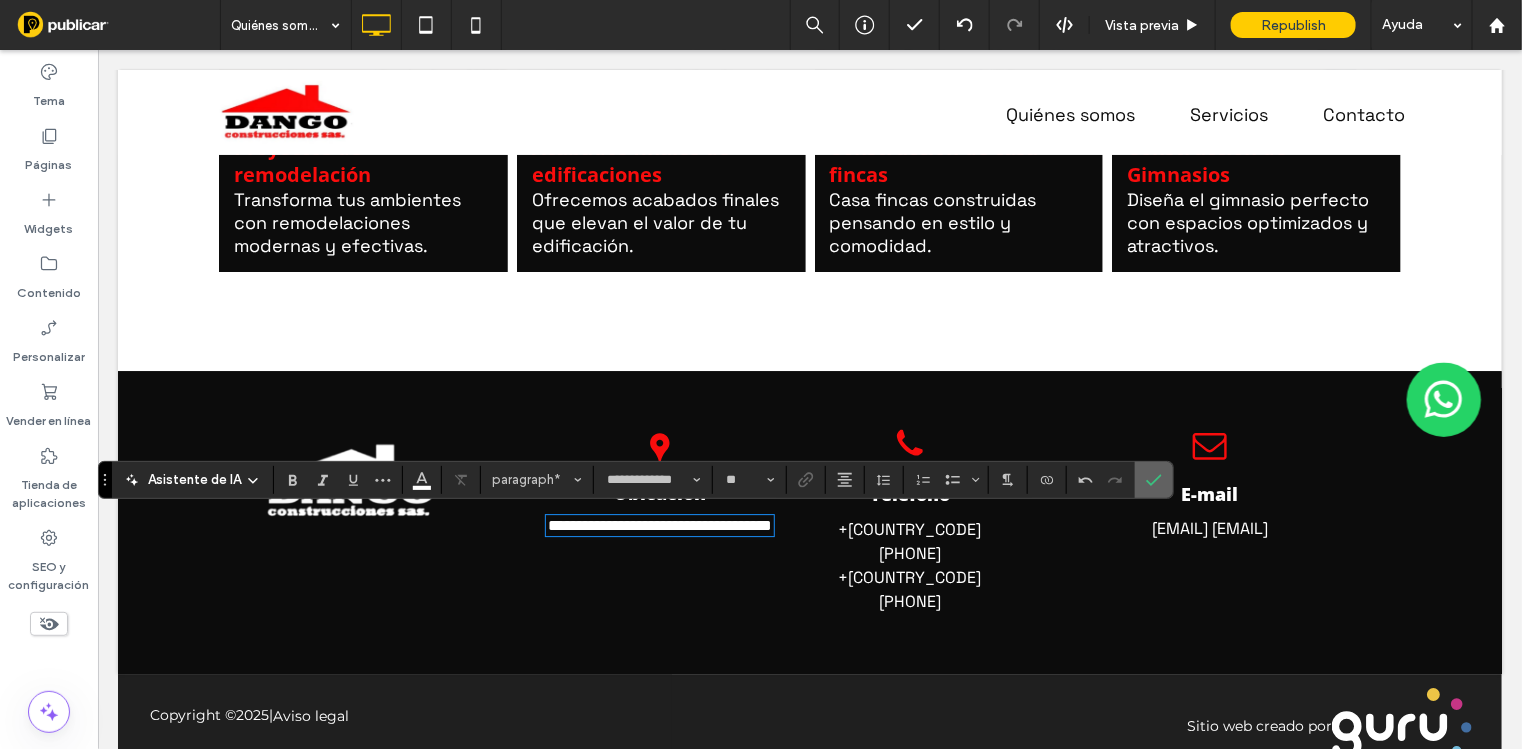 click 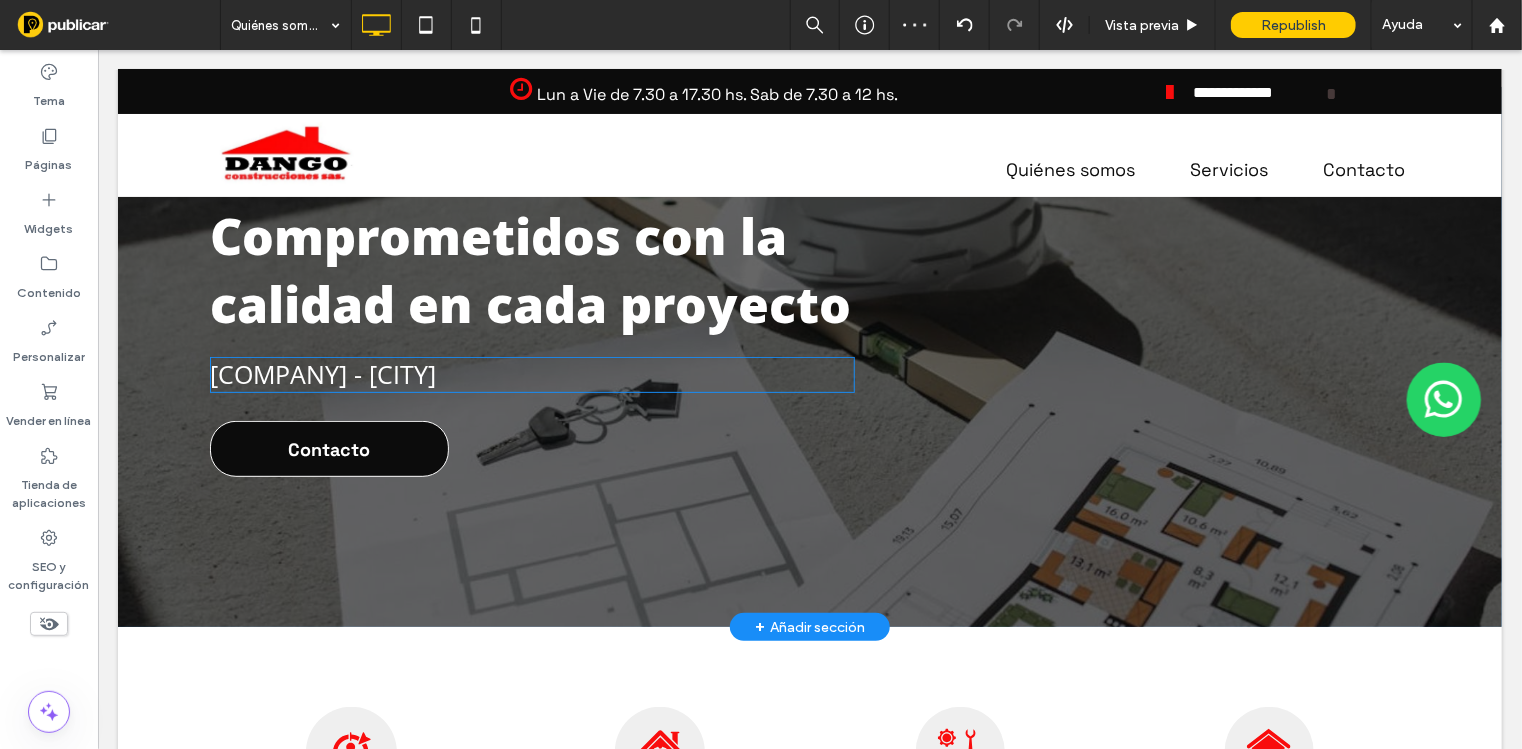 scroll, scrollTop: 0, scrollLeft: 0, axis: both 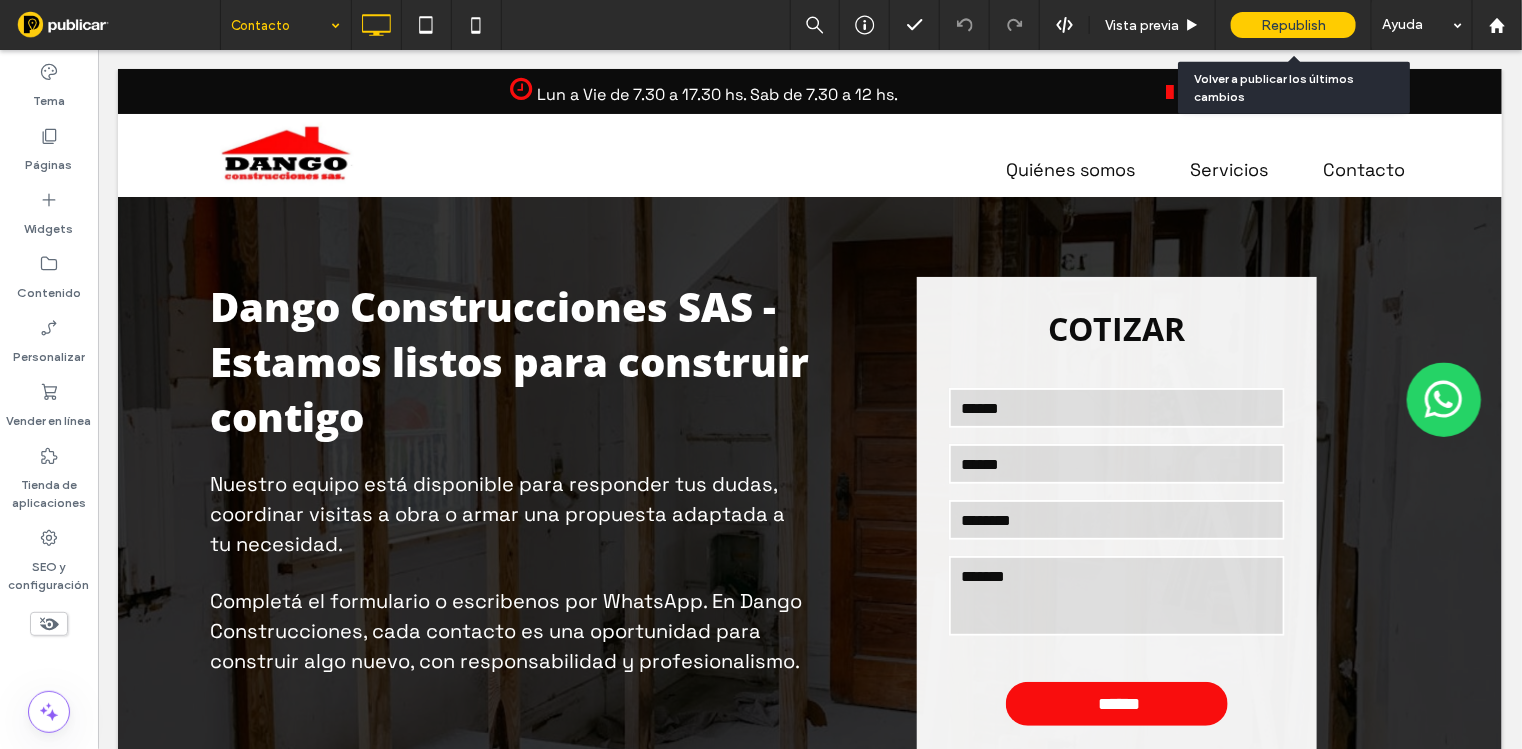 click on "Republish" at bounding box center (1293, 25) 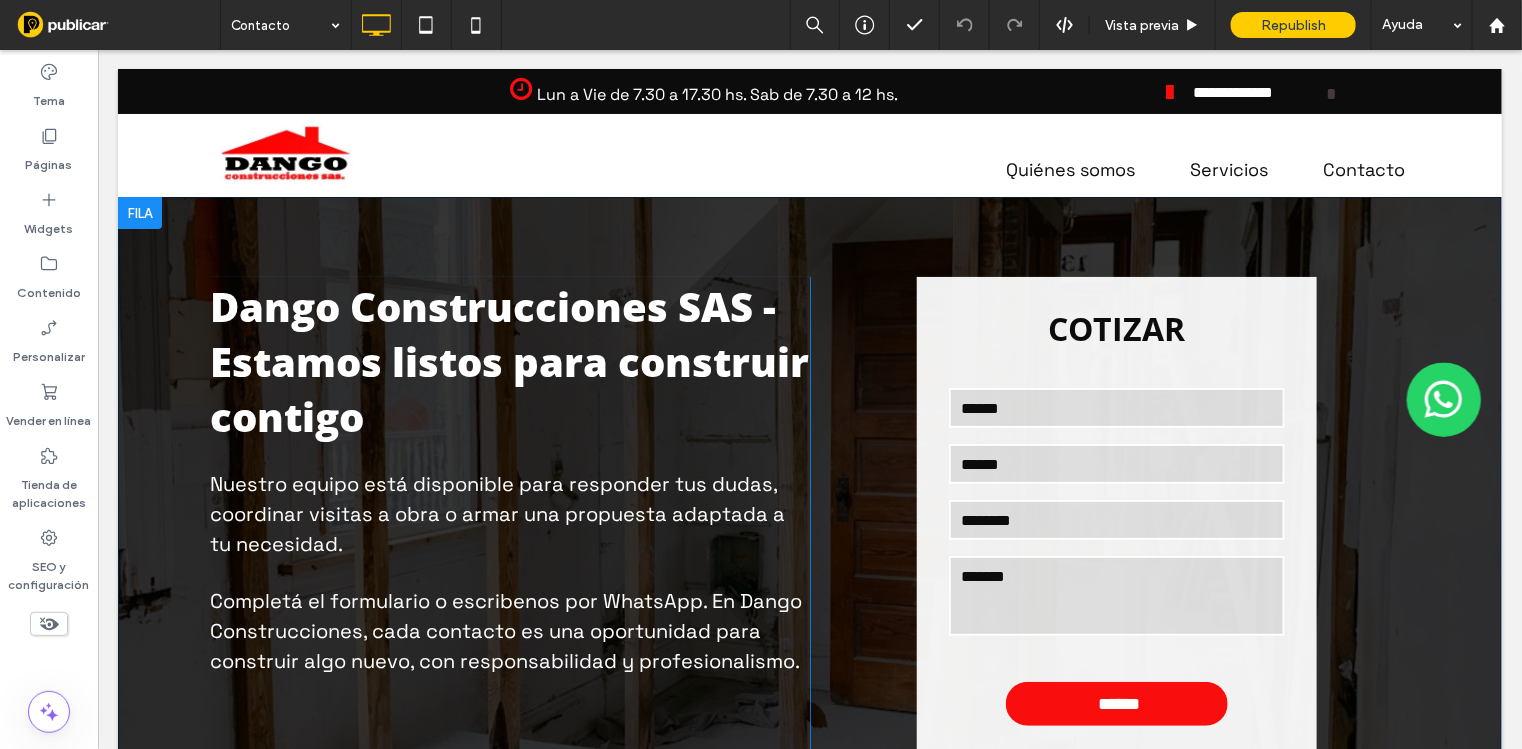 scroll, scrollTop: 0, scrollLeft: 0, axis: both 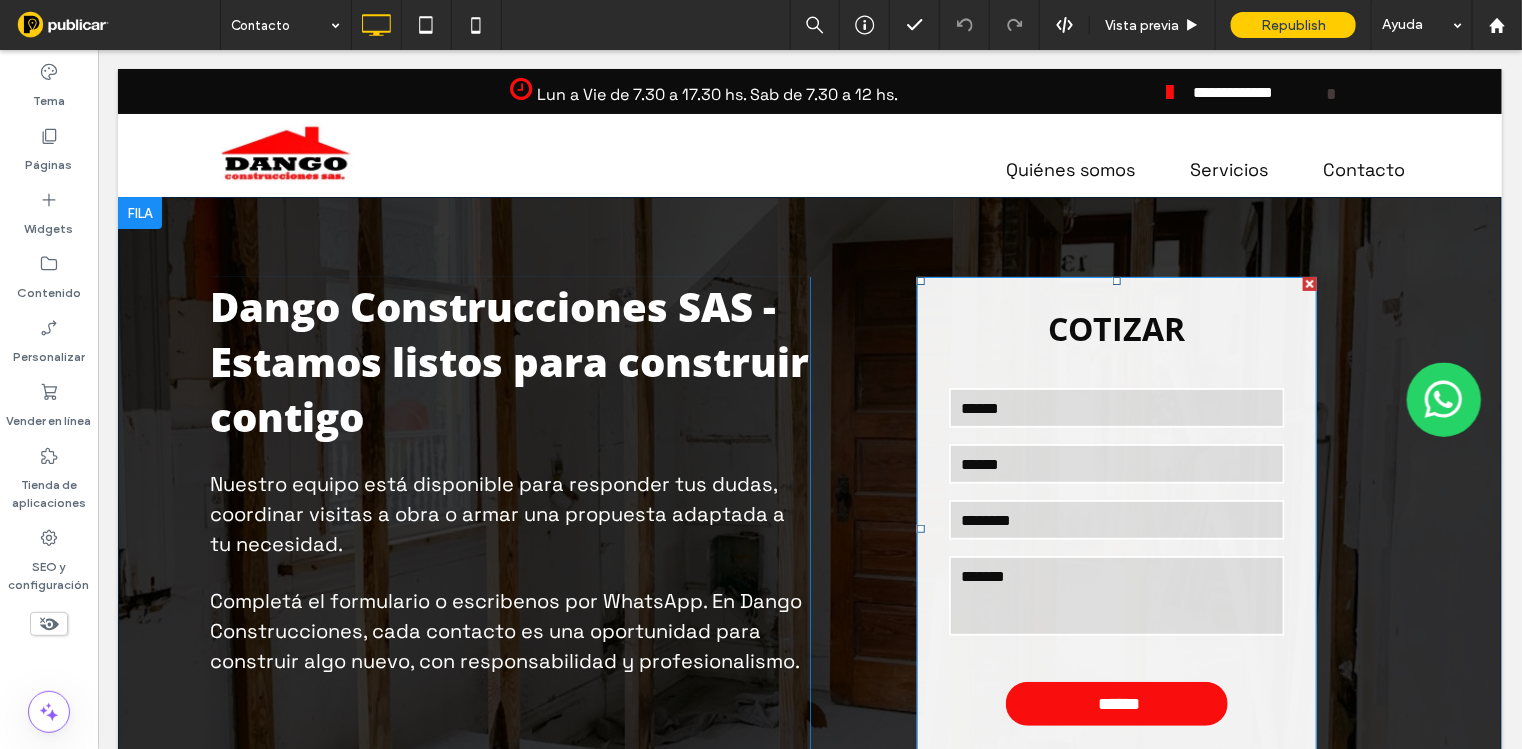 click at bounding box center (1116, 407) 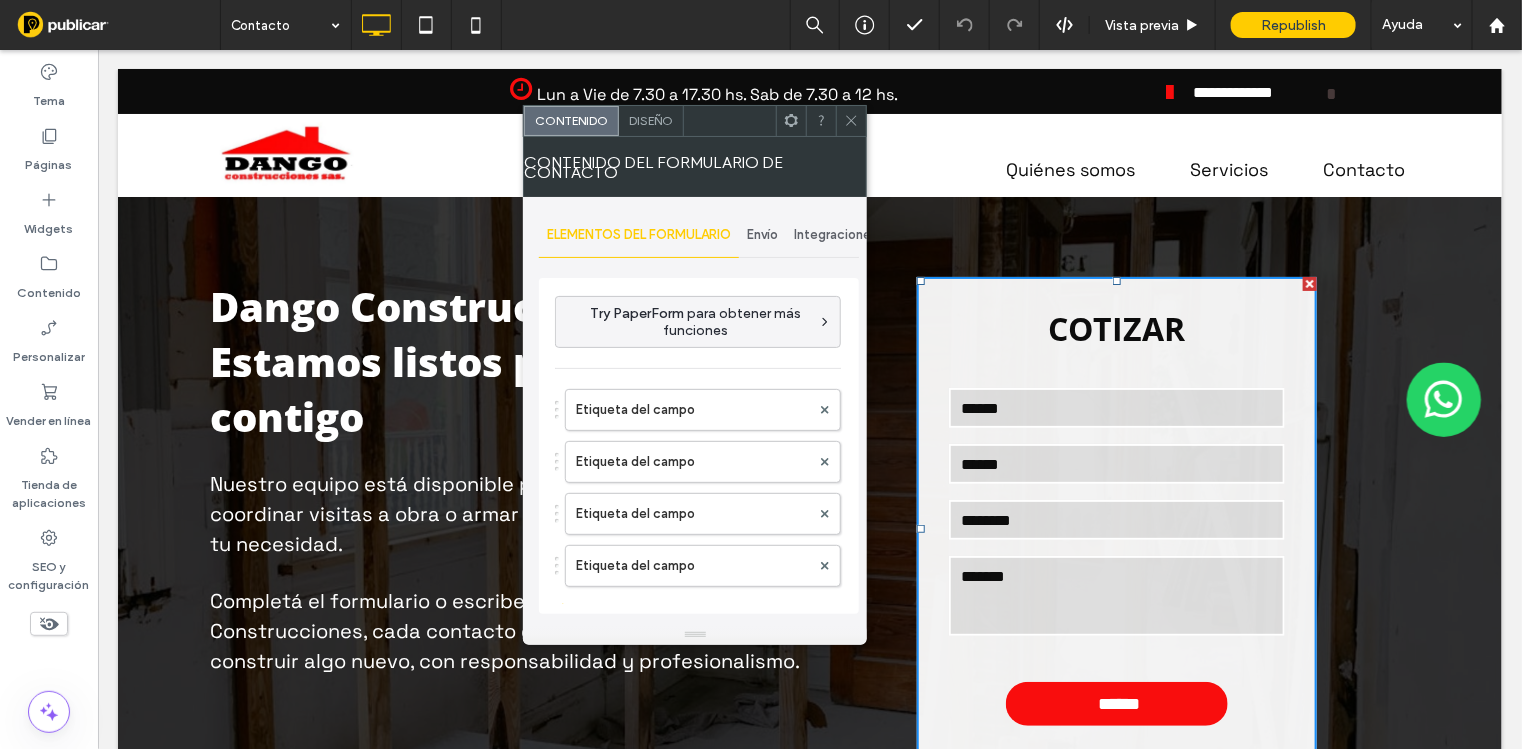 type on "******" 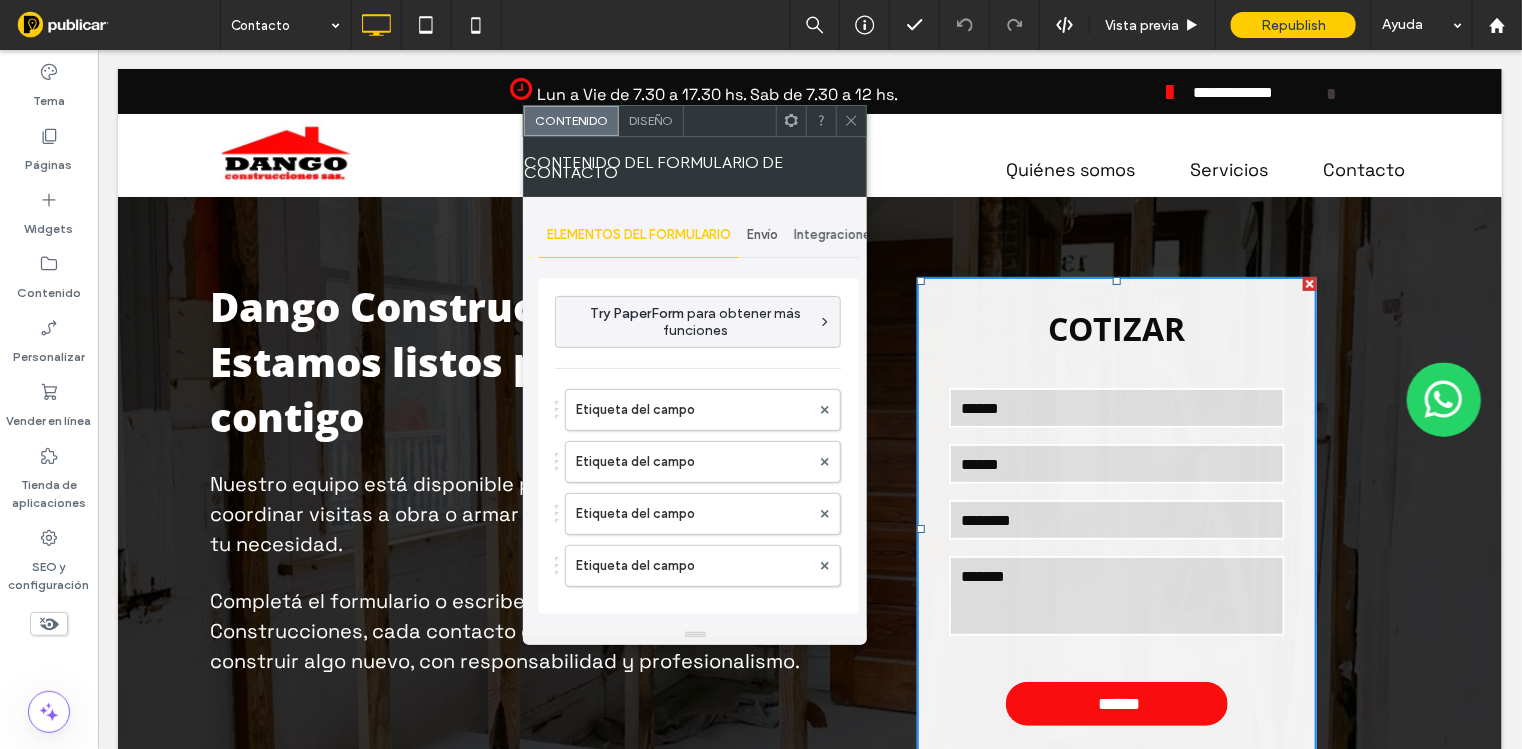 click on "Envío" at bounding box center (762, 235) 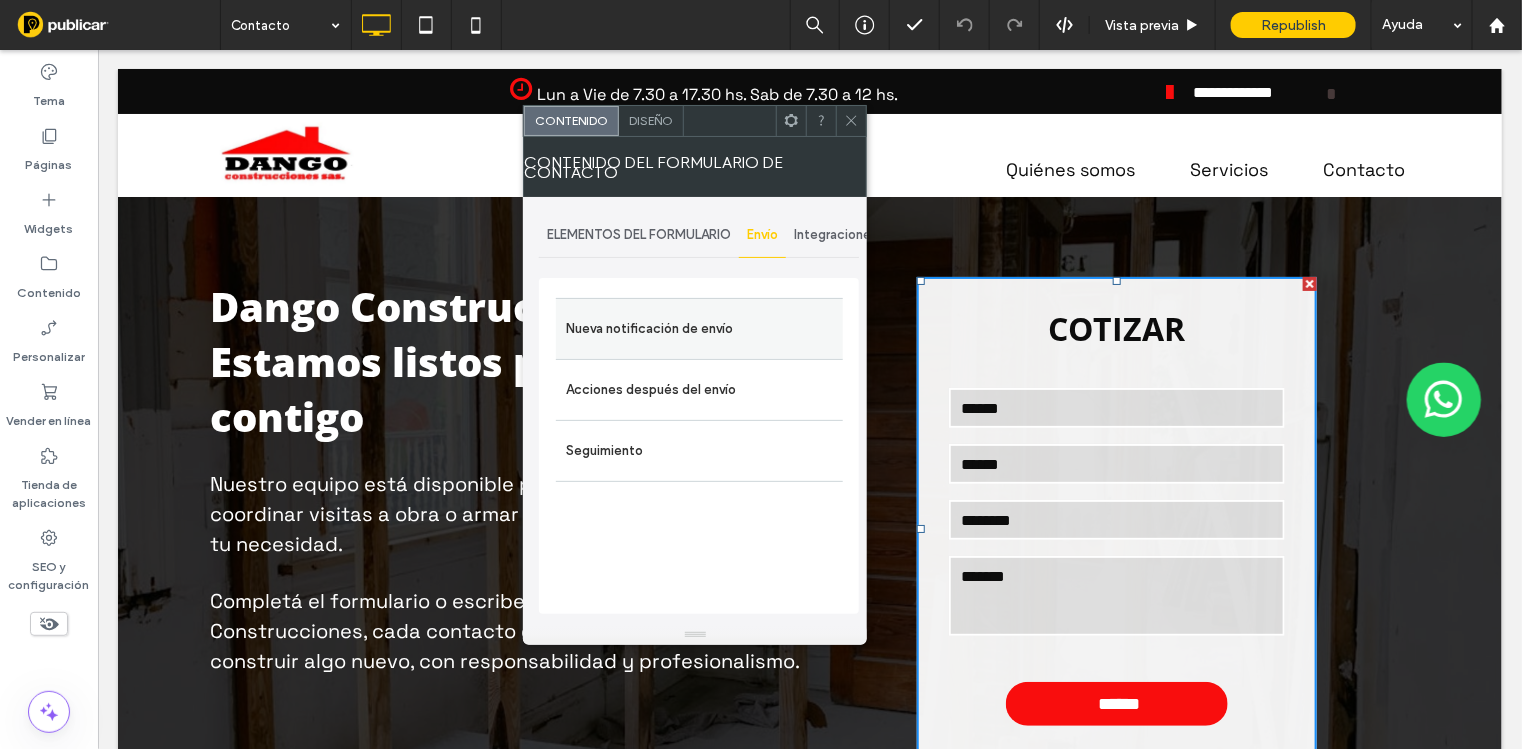 click on "Nueva notificación de envío" at bounding box center [699, 329] 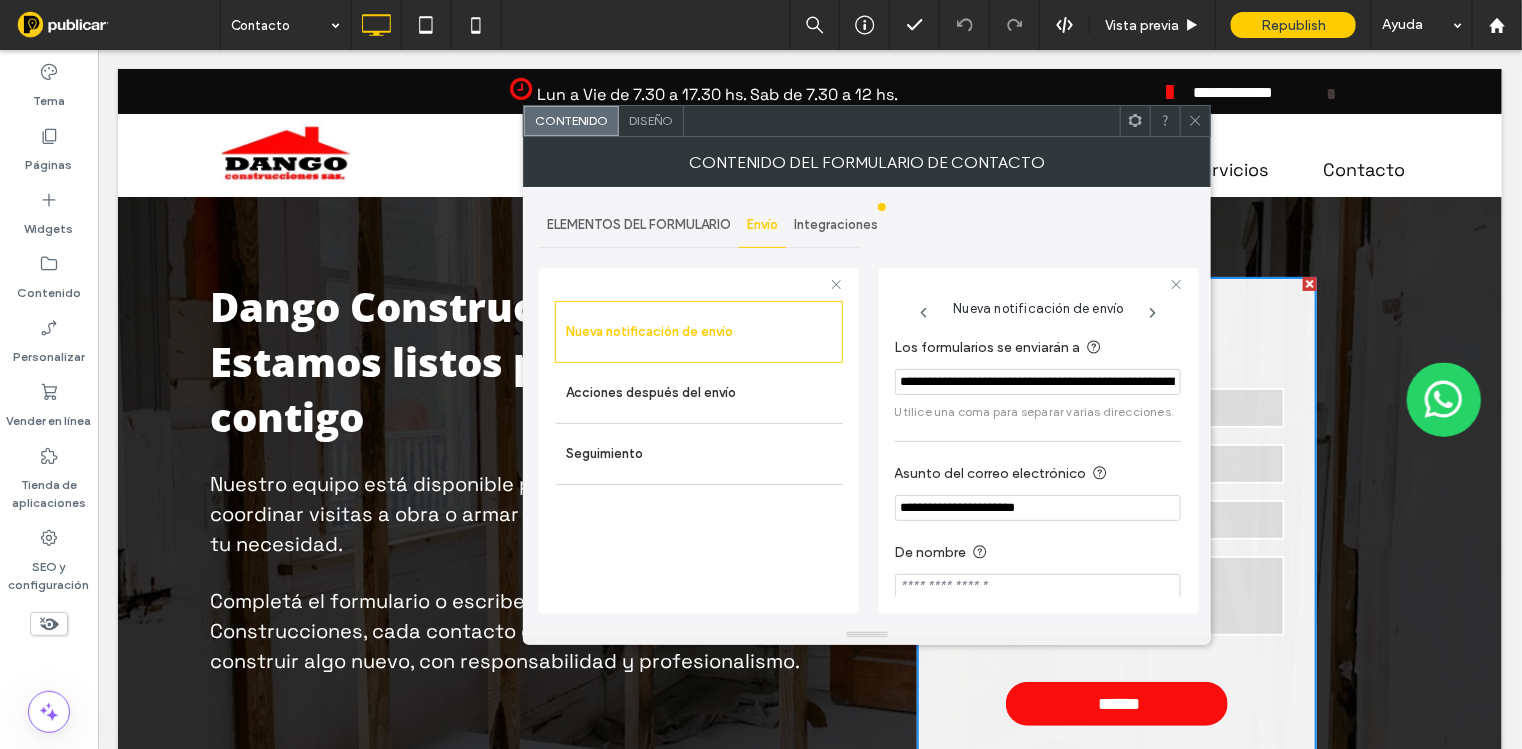 click 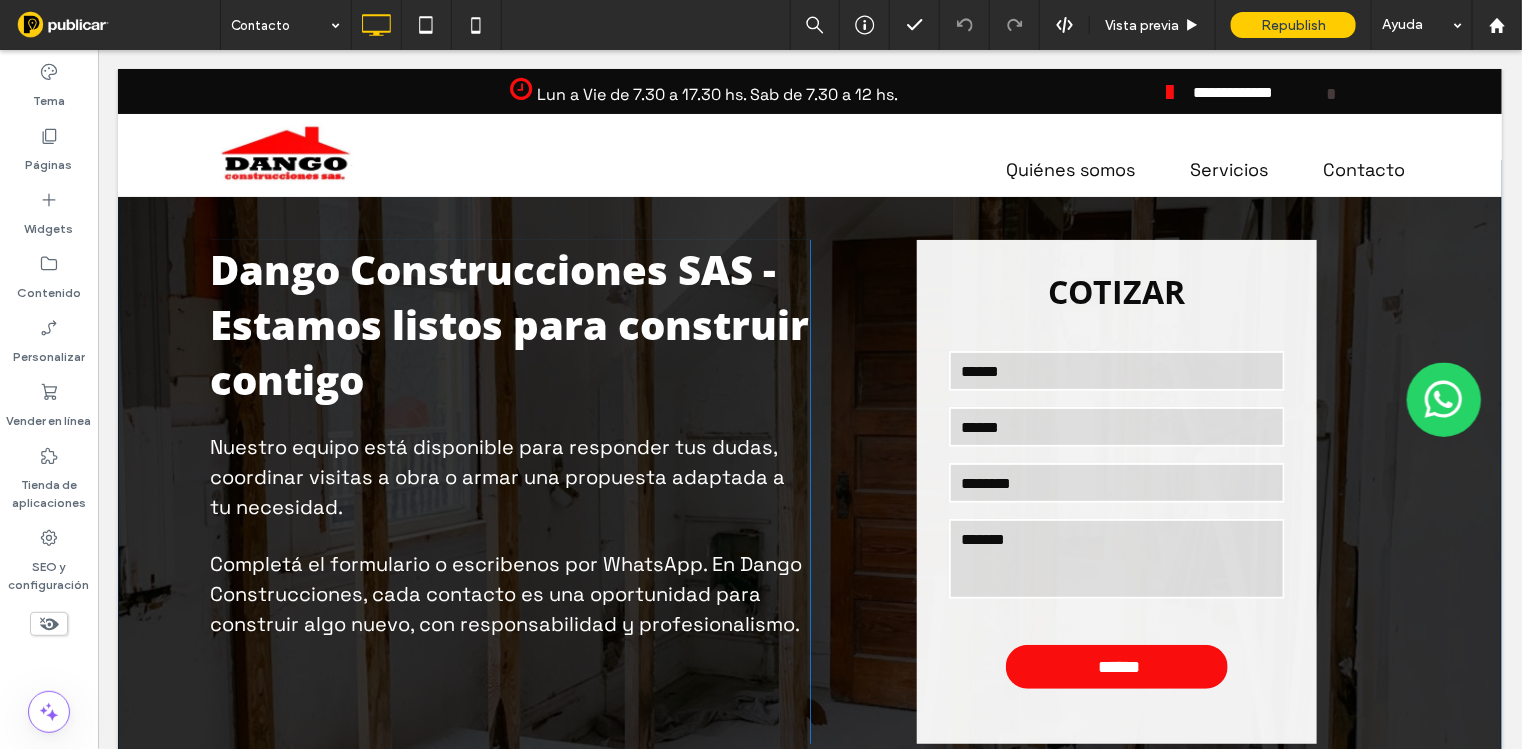 scroll, scrollTop: 0, scrollLeft: 0, axis: both 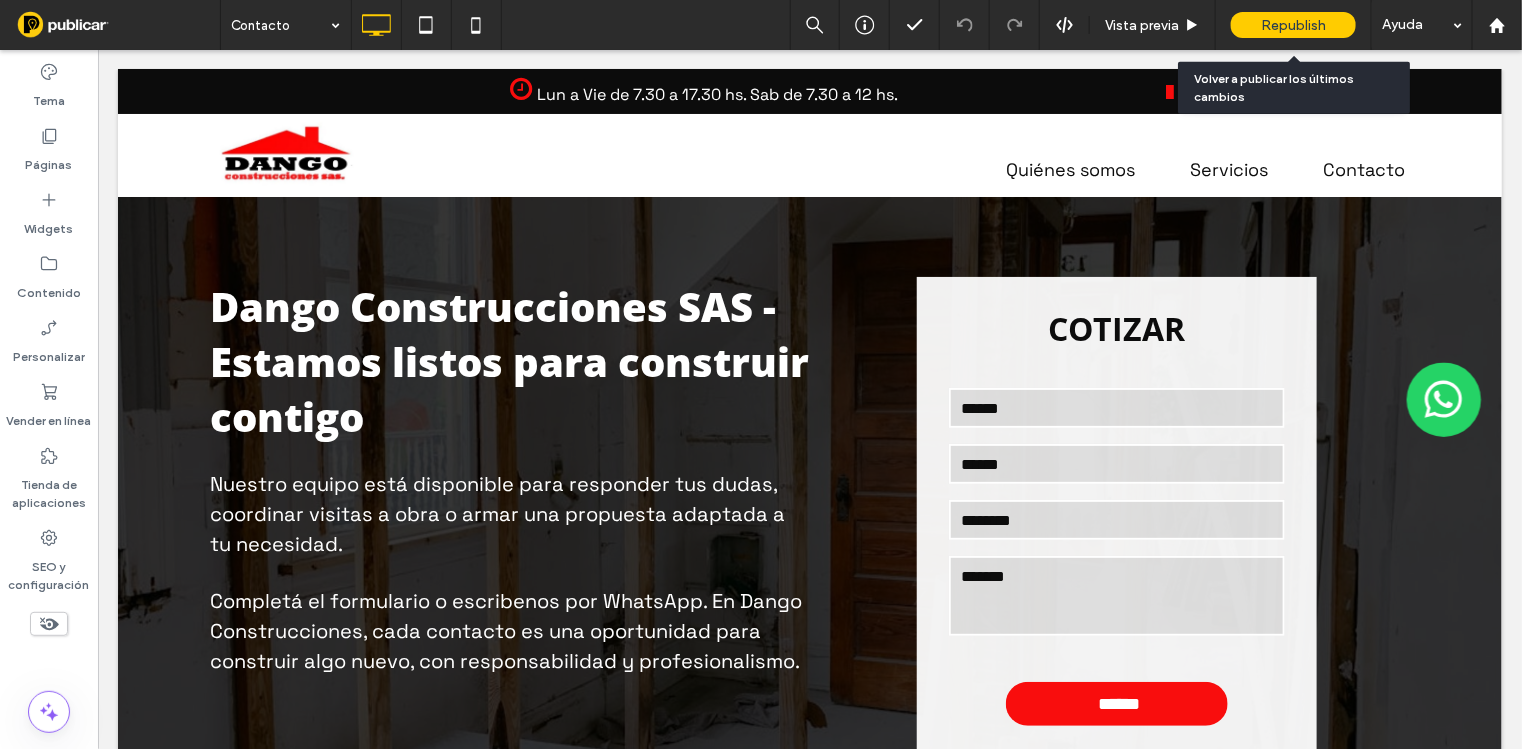 click on "Republish" at bounding box center (1293, 25) 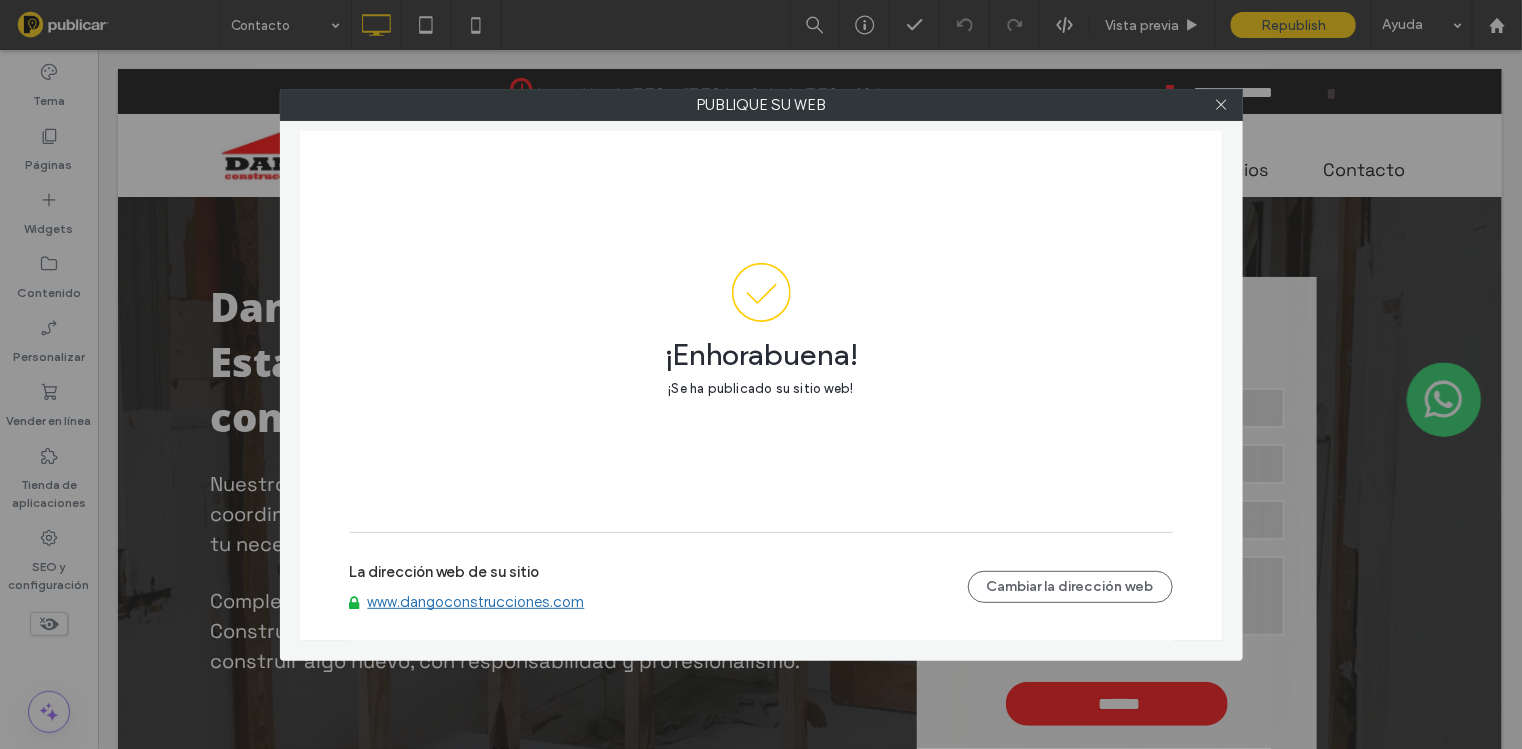 click at bounding box center [1222, 105] 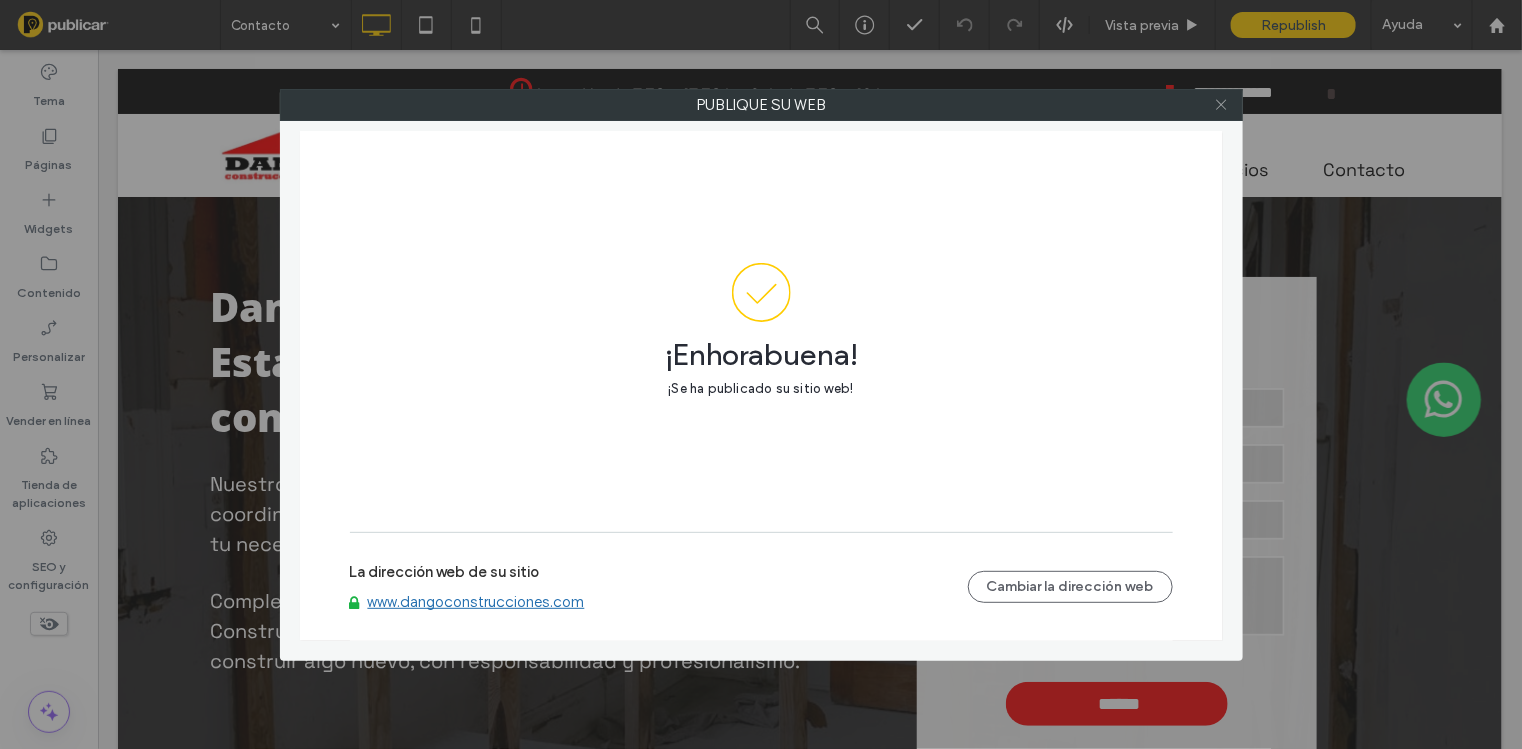 click 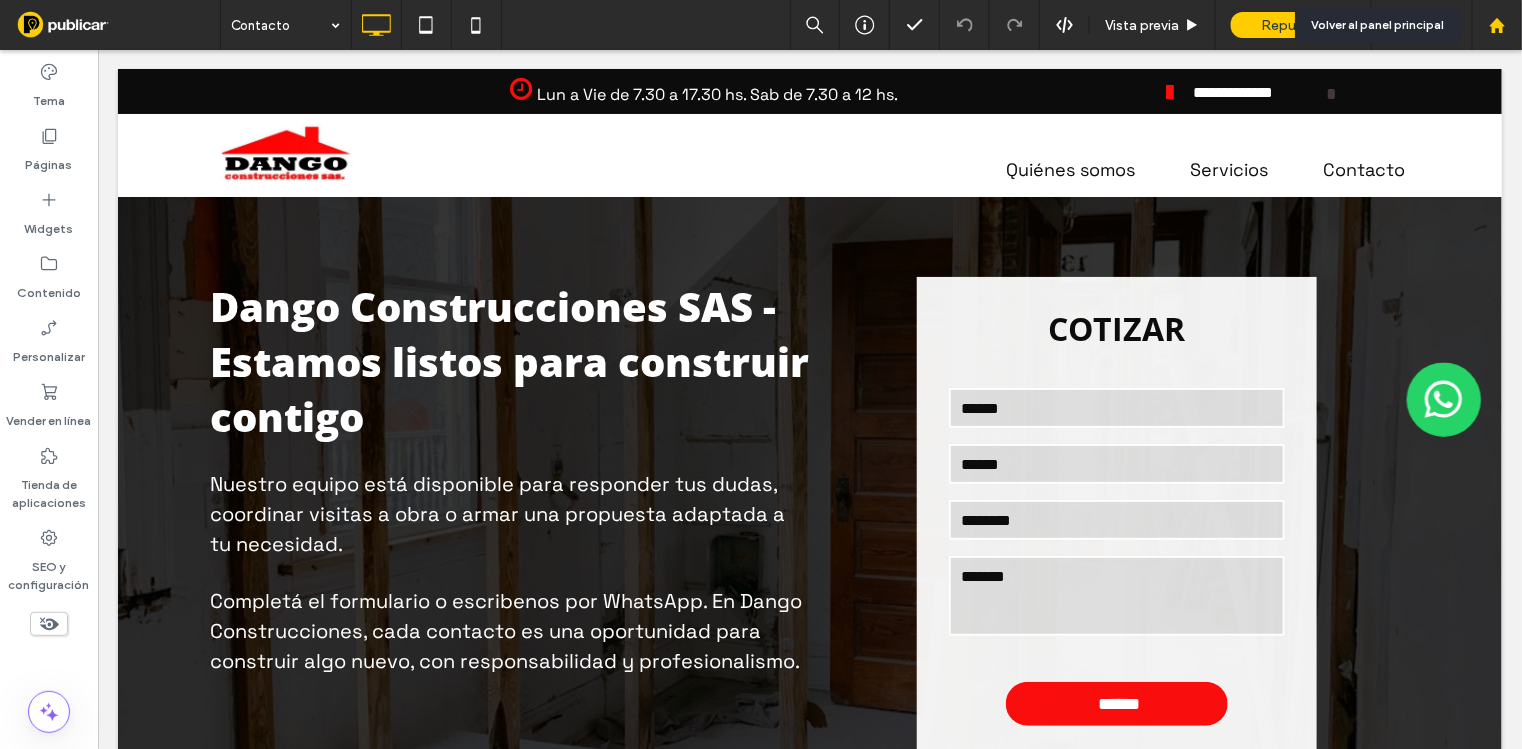 click at bounding box center [1497, 25] 